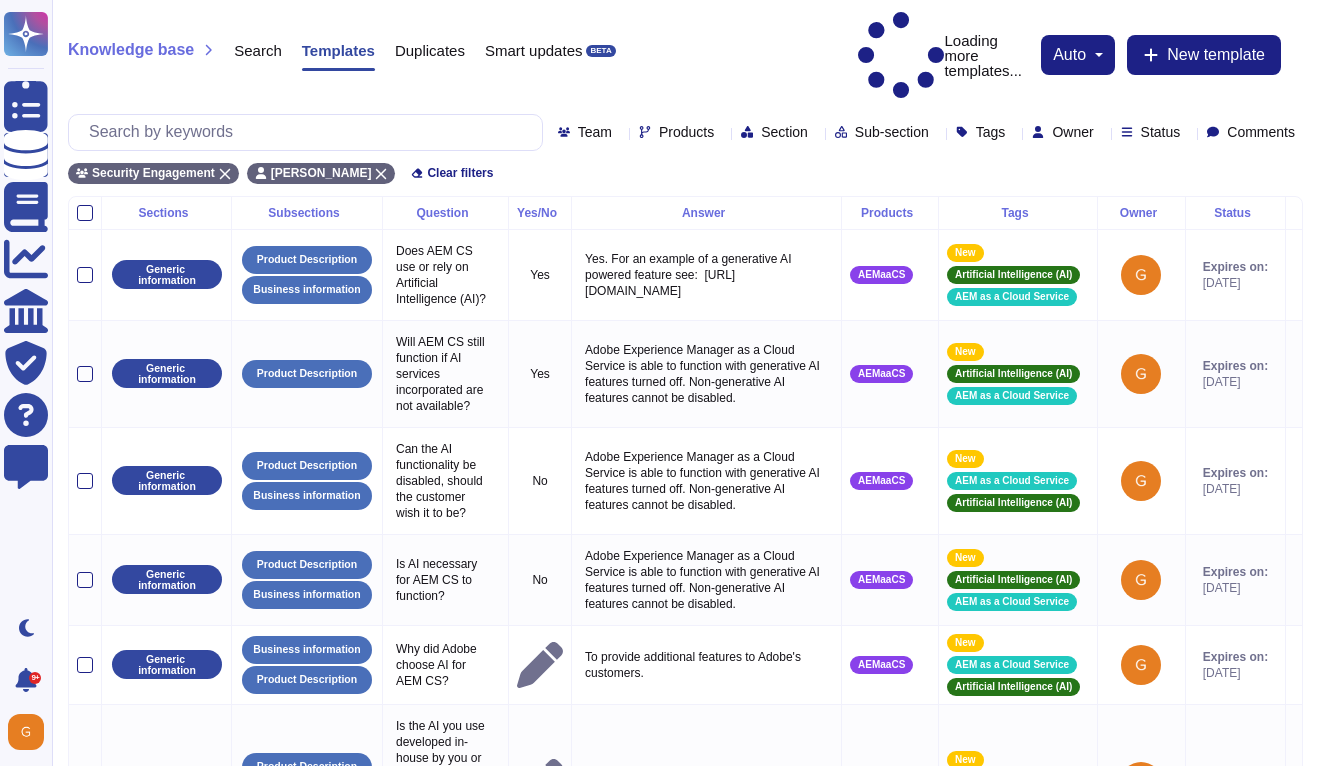 scroll, scrollTop: 900, scrollLeft: 0, axis: vertical 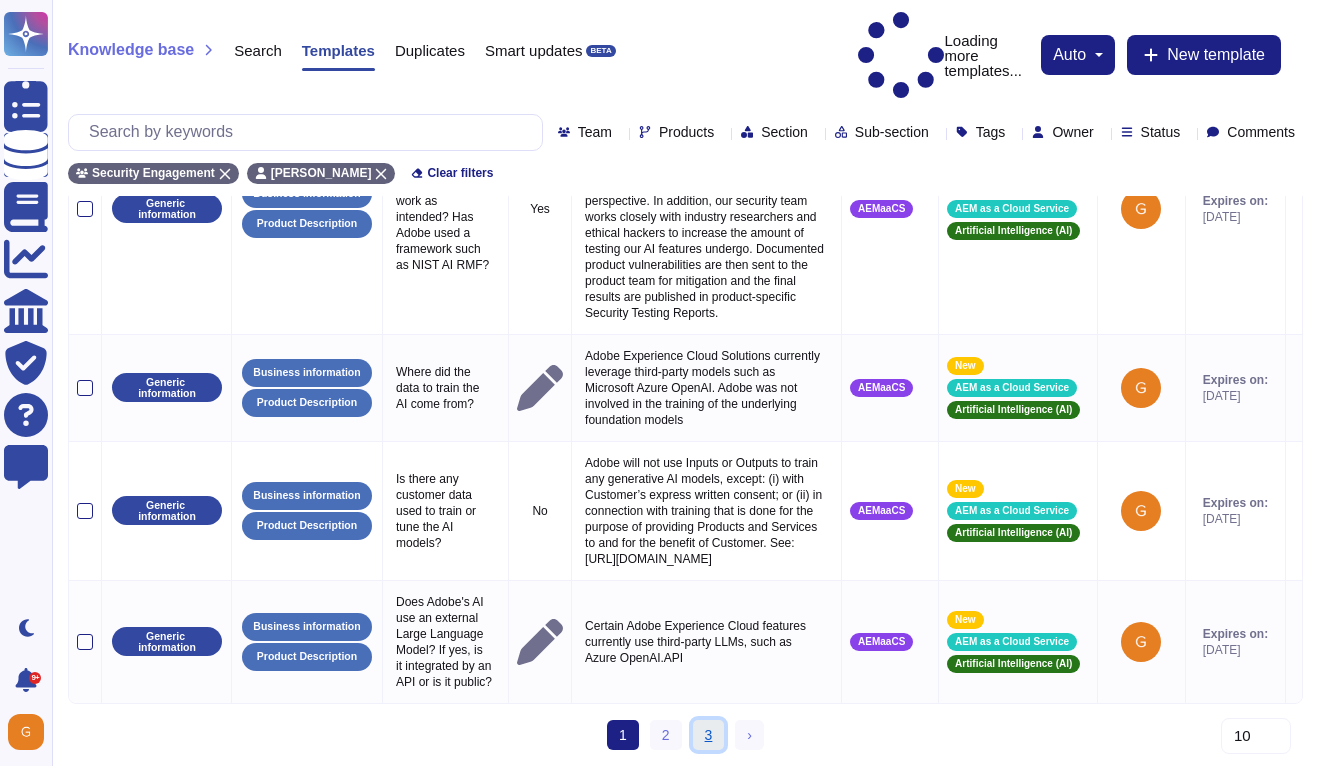 click on "3" at bounding box center [709, 735] 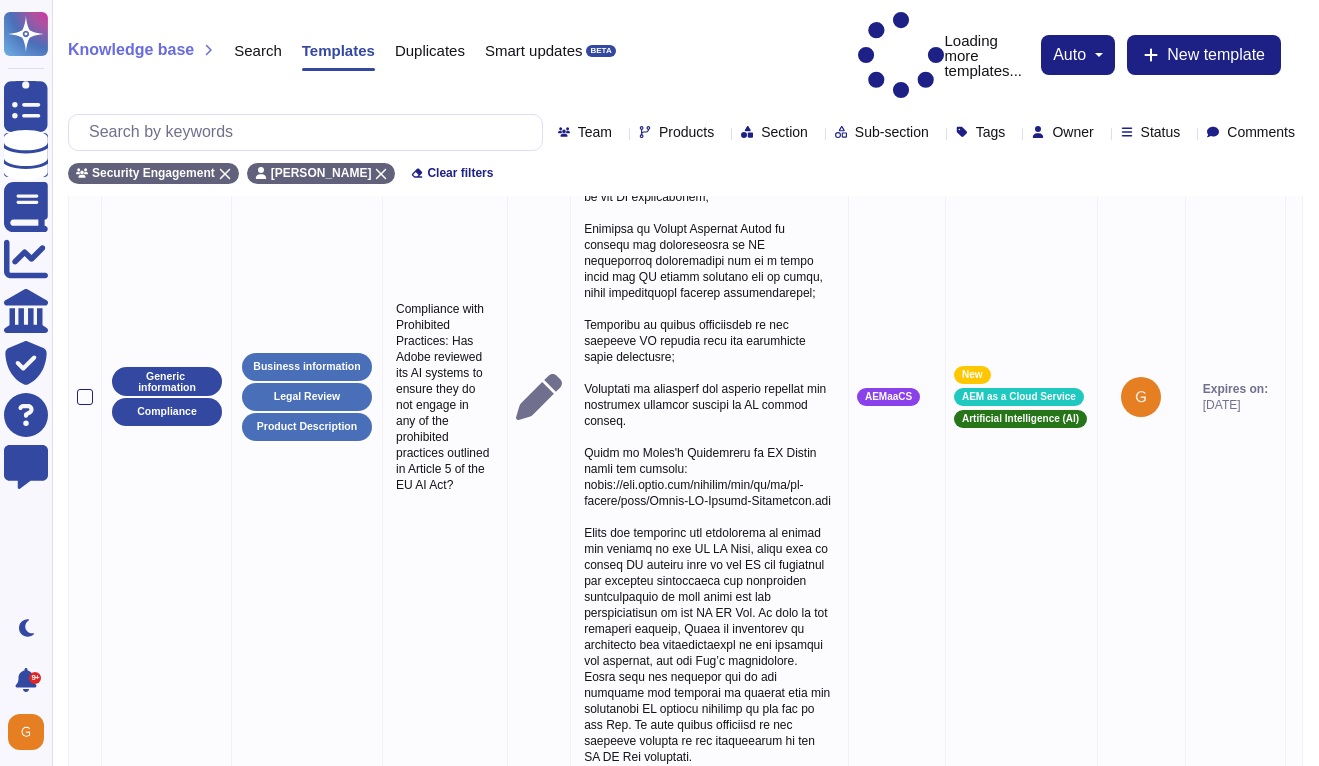 scroll, scrollTop: 1218, scrollLeft: 0, axis: vertical 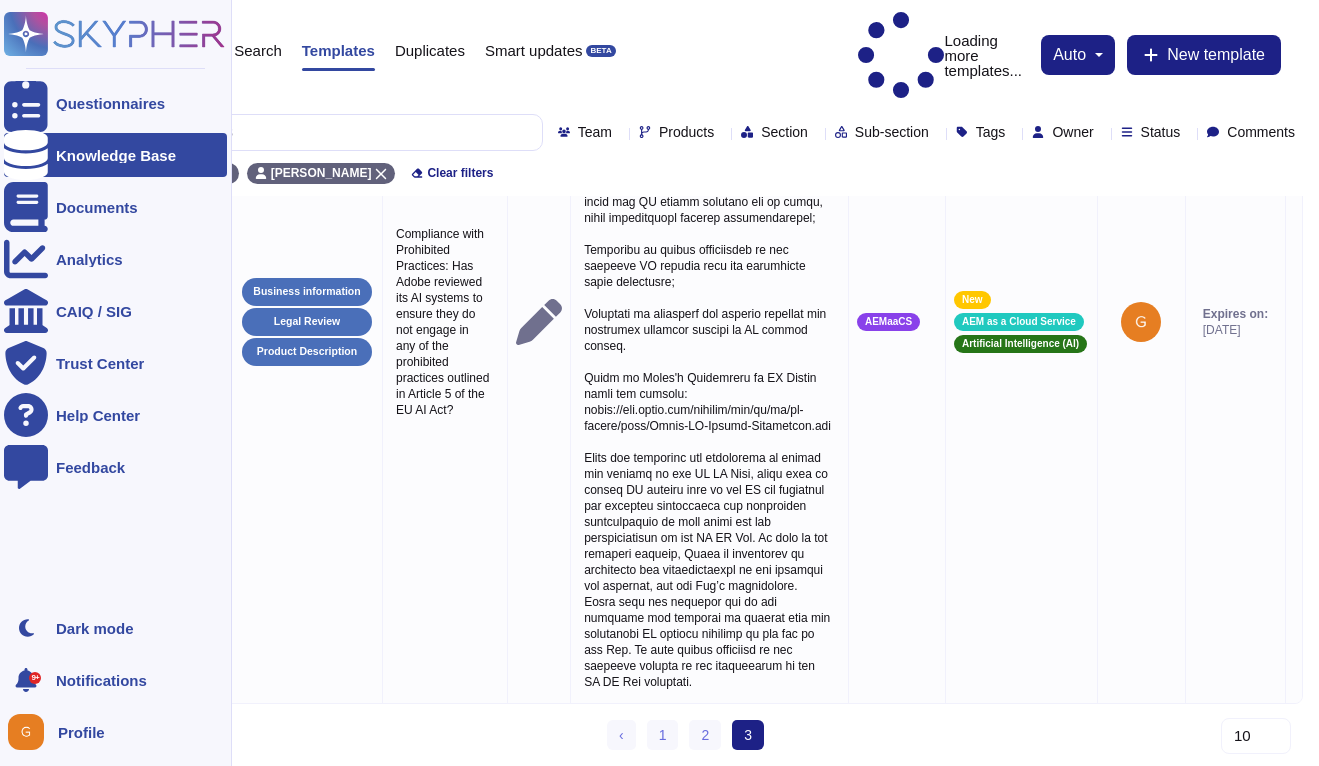 click 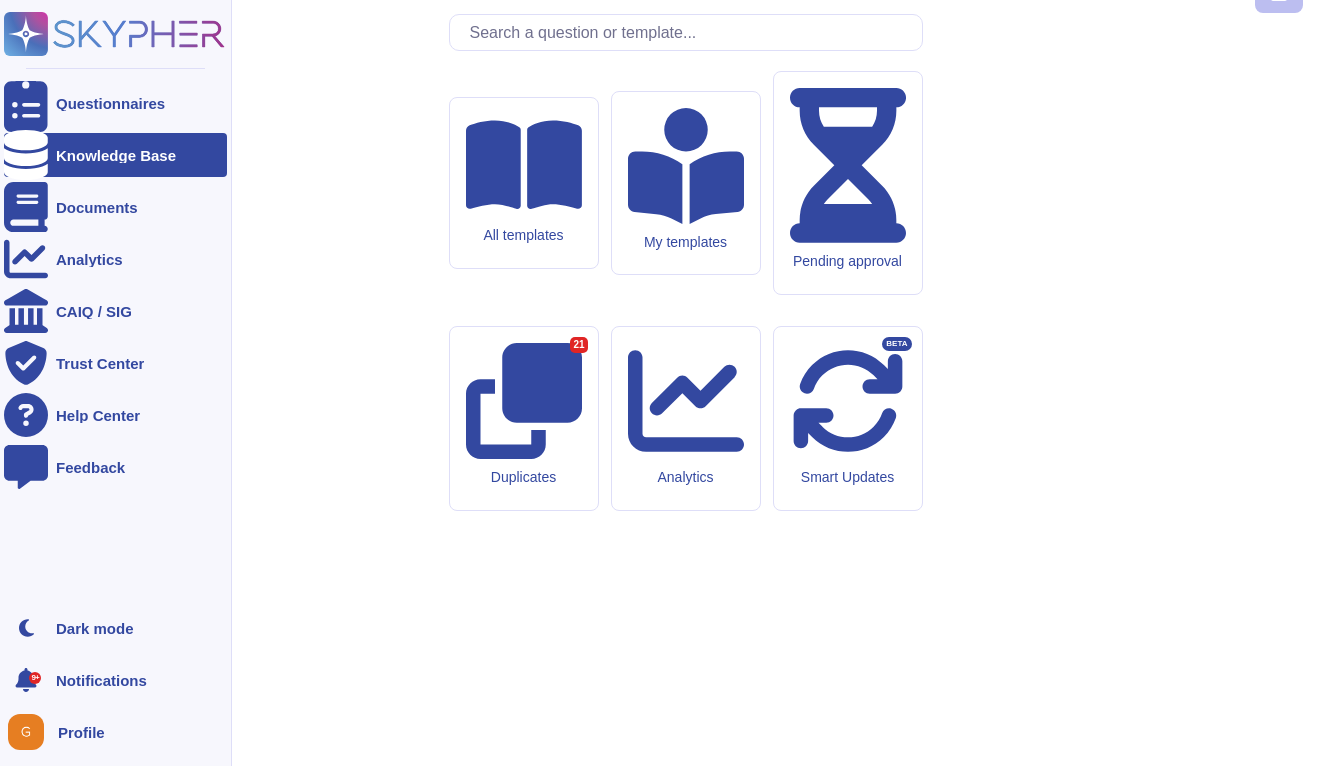 scroll, scrollTop: 0, scrollLeft: 0, axis: both 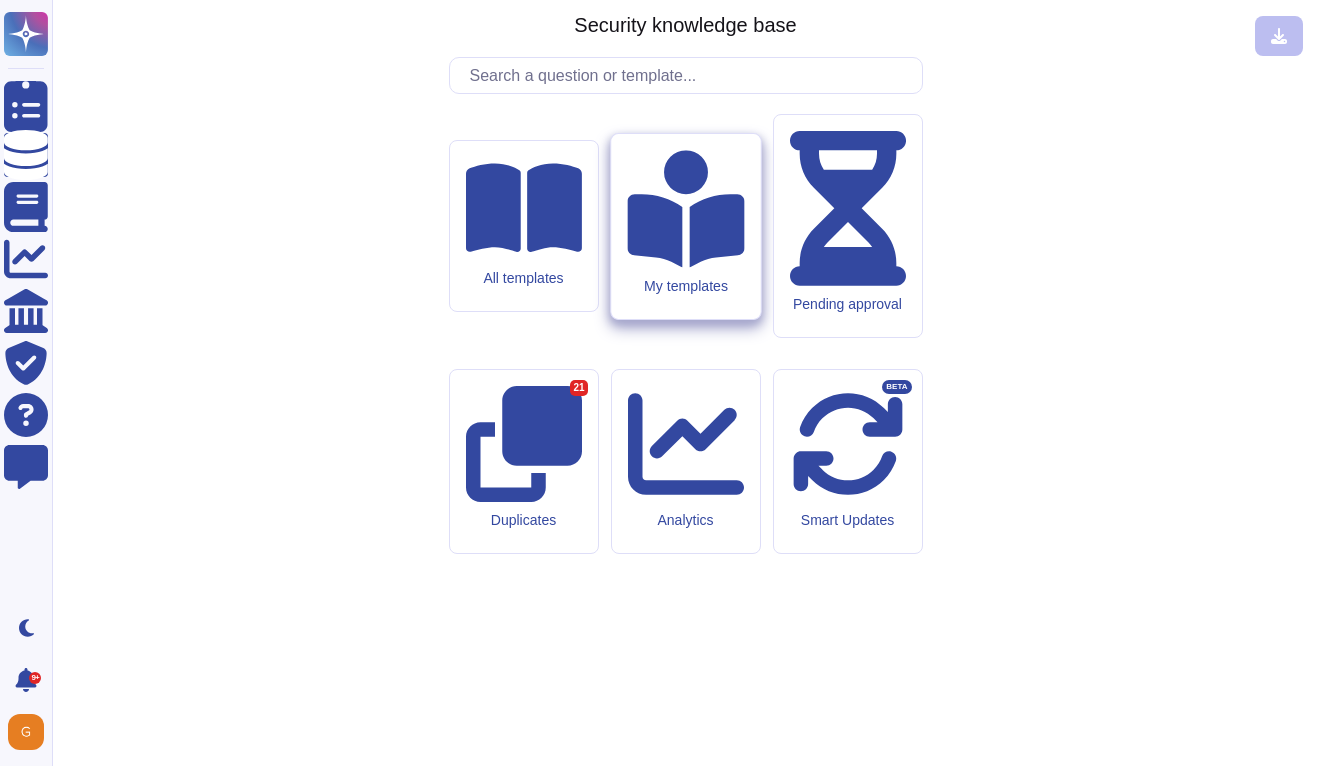 click 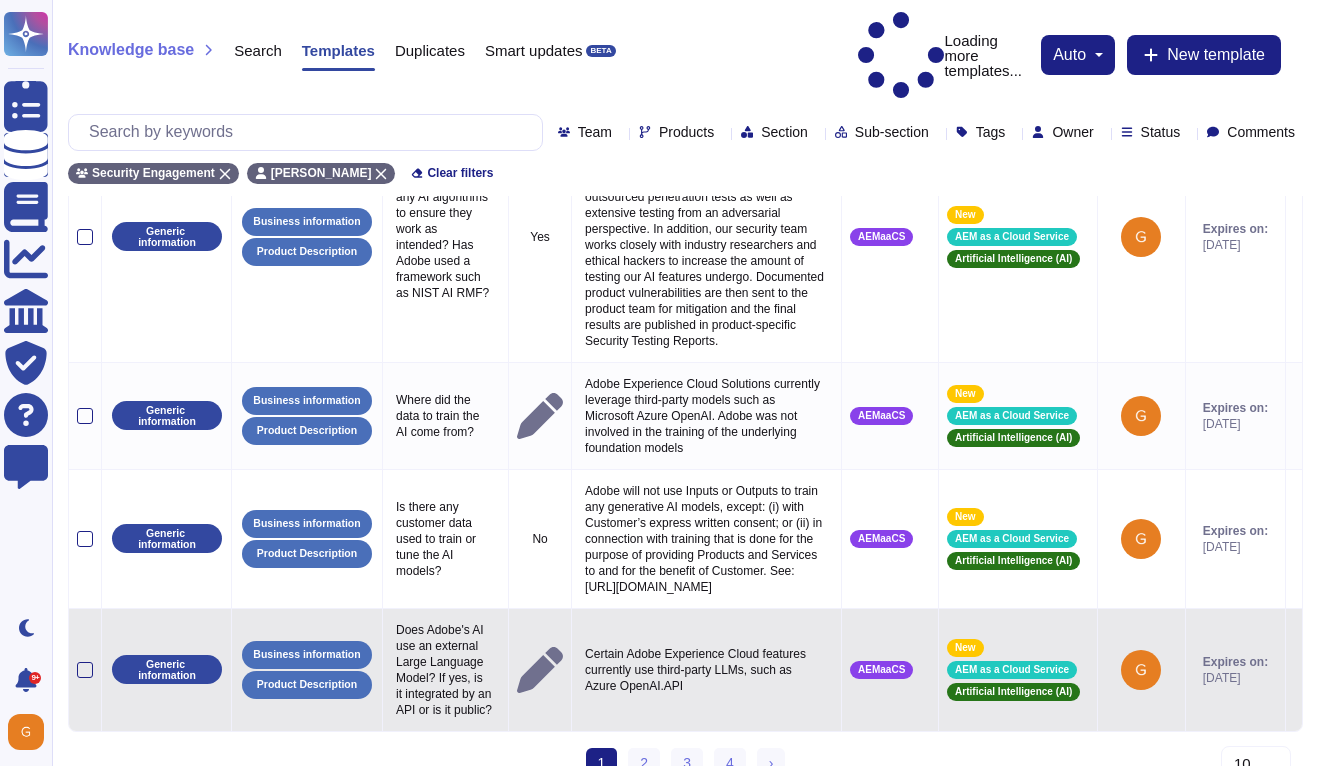 scroll, scrollTop: 900, scrollLeft: 0, axis: vertical 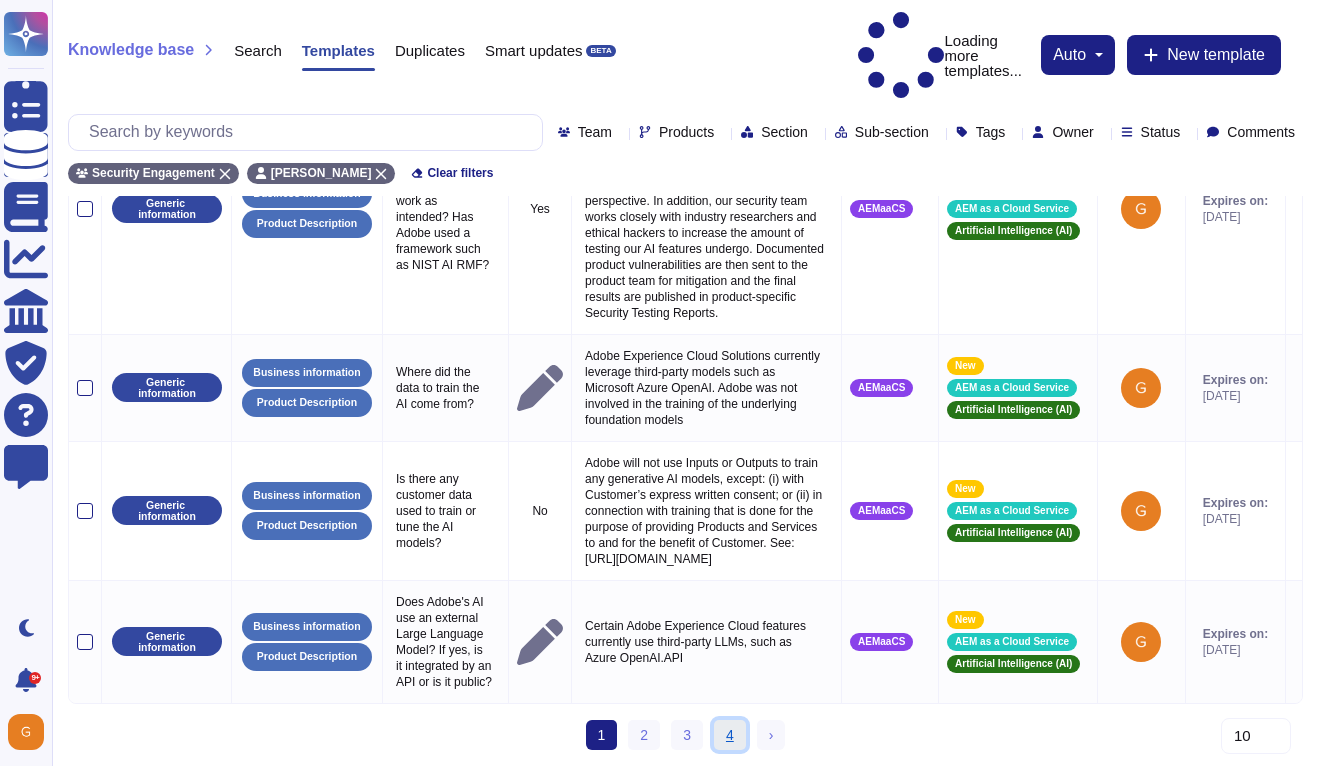 click on "4" at bounding box center [730, 735] 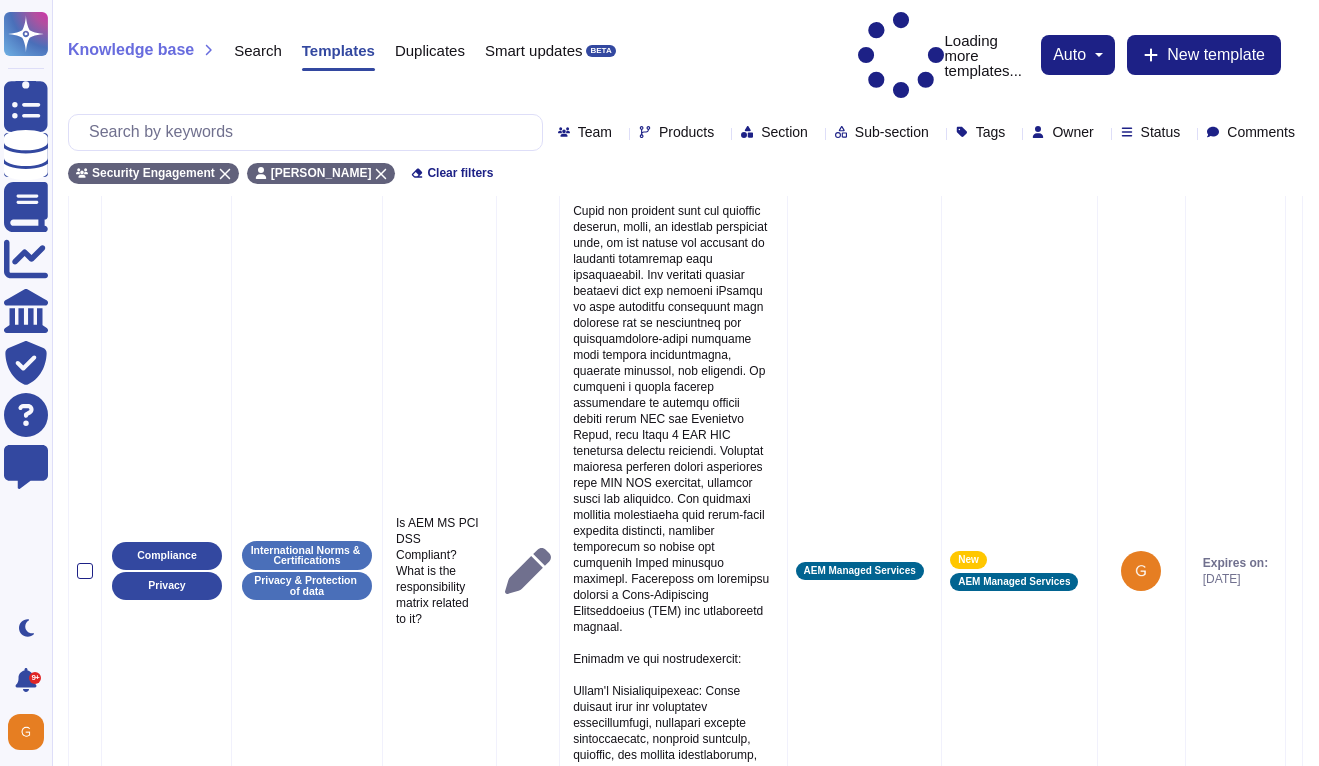 scroll, scrollTop: 1194, scrollLeft: 0, axis: vertical 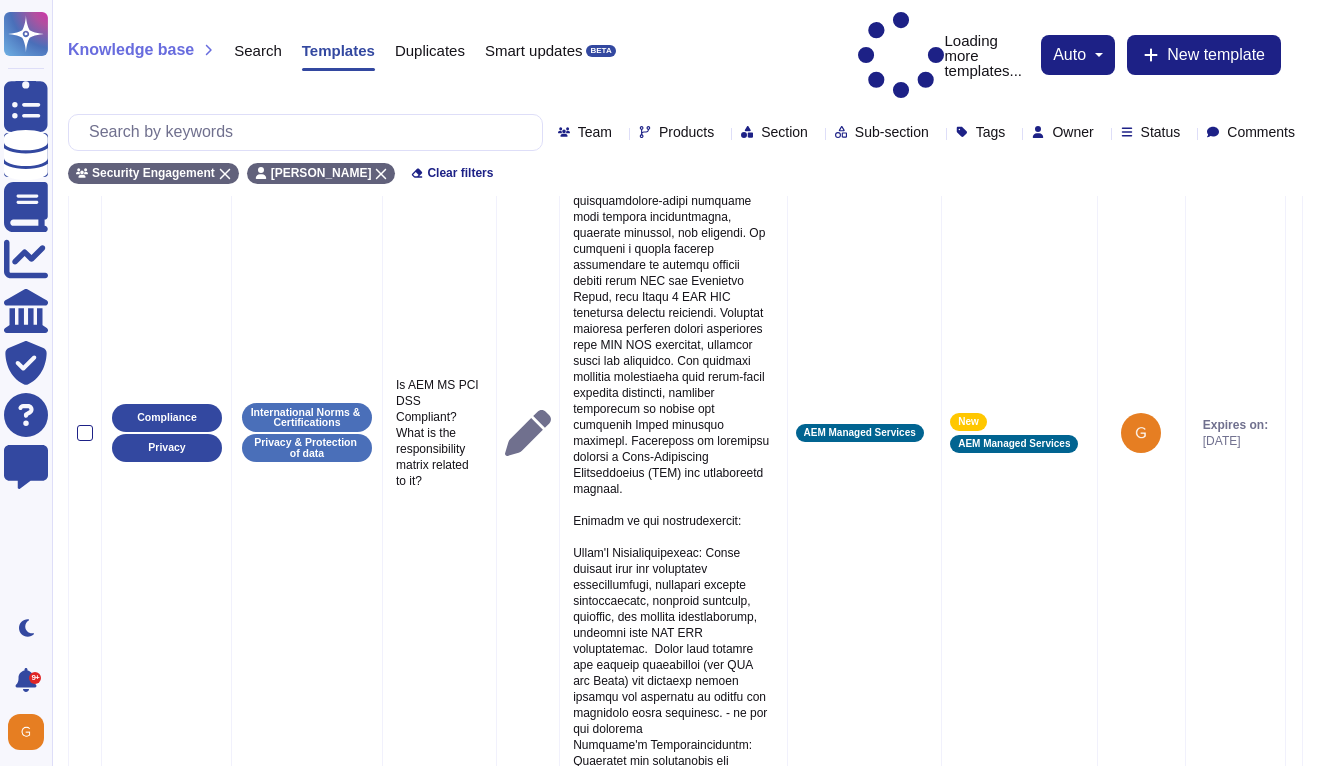 click on "3" at bounding box center (727, 1519) 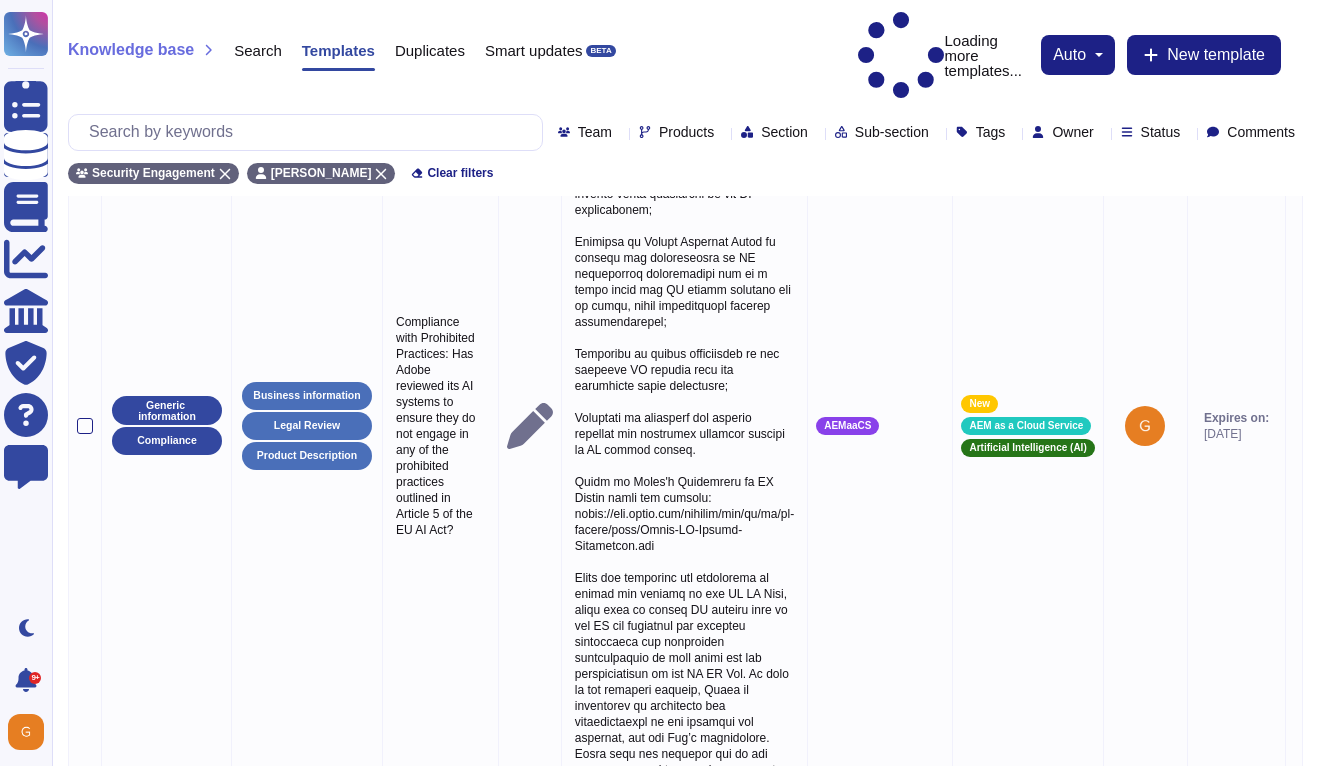 scroll, scrollTop: 0, scrollLeft: 54, axis: horizontal 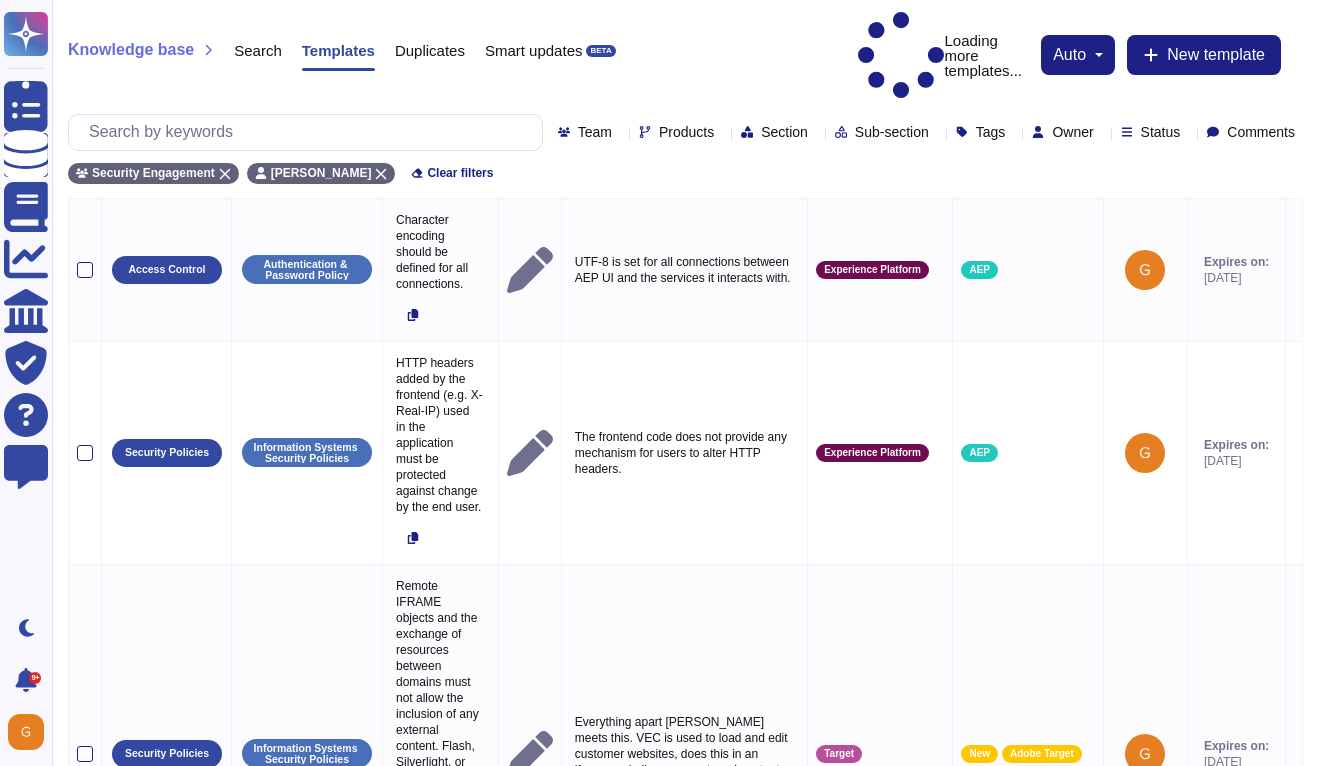 click on "10 20 30" at bounding box center (1256, 976) 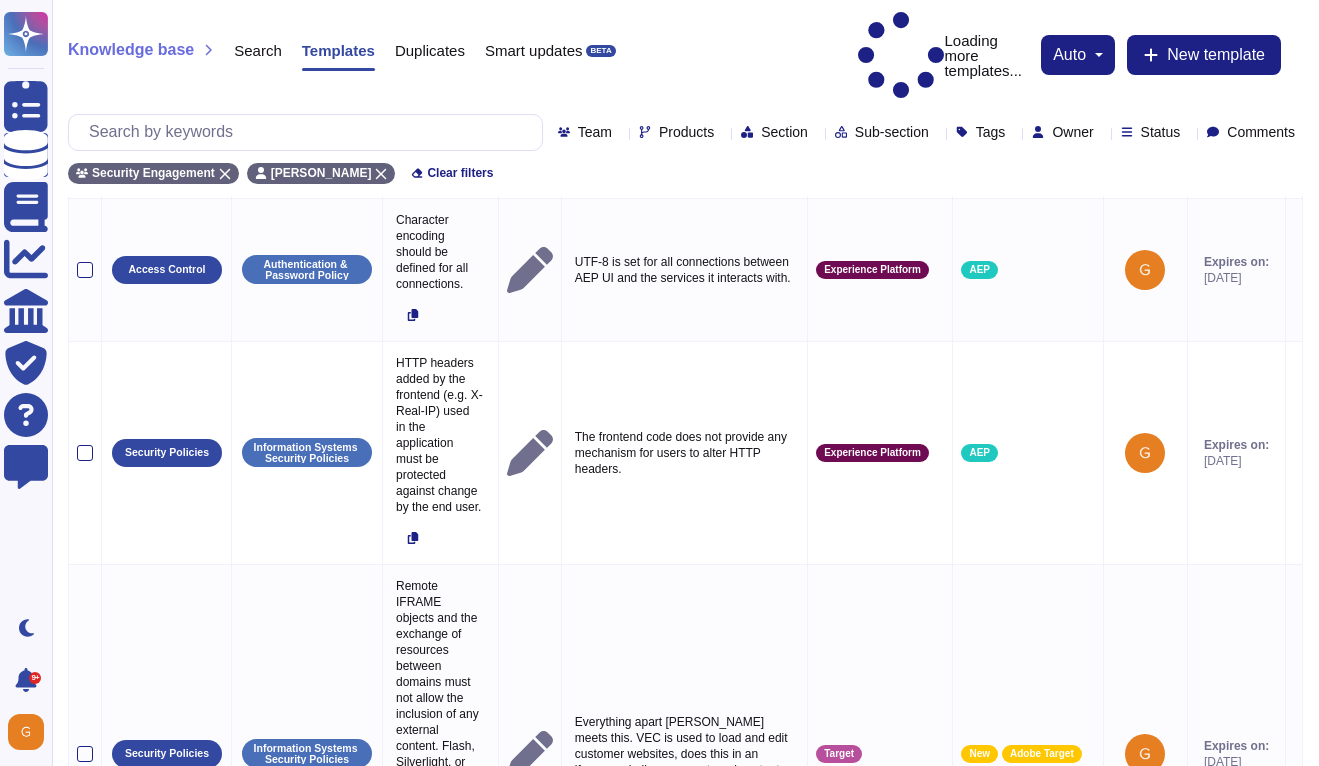select on "30" 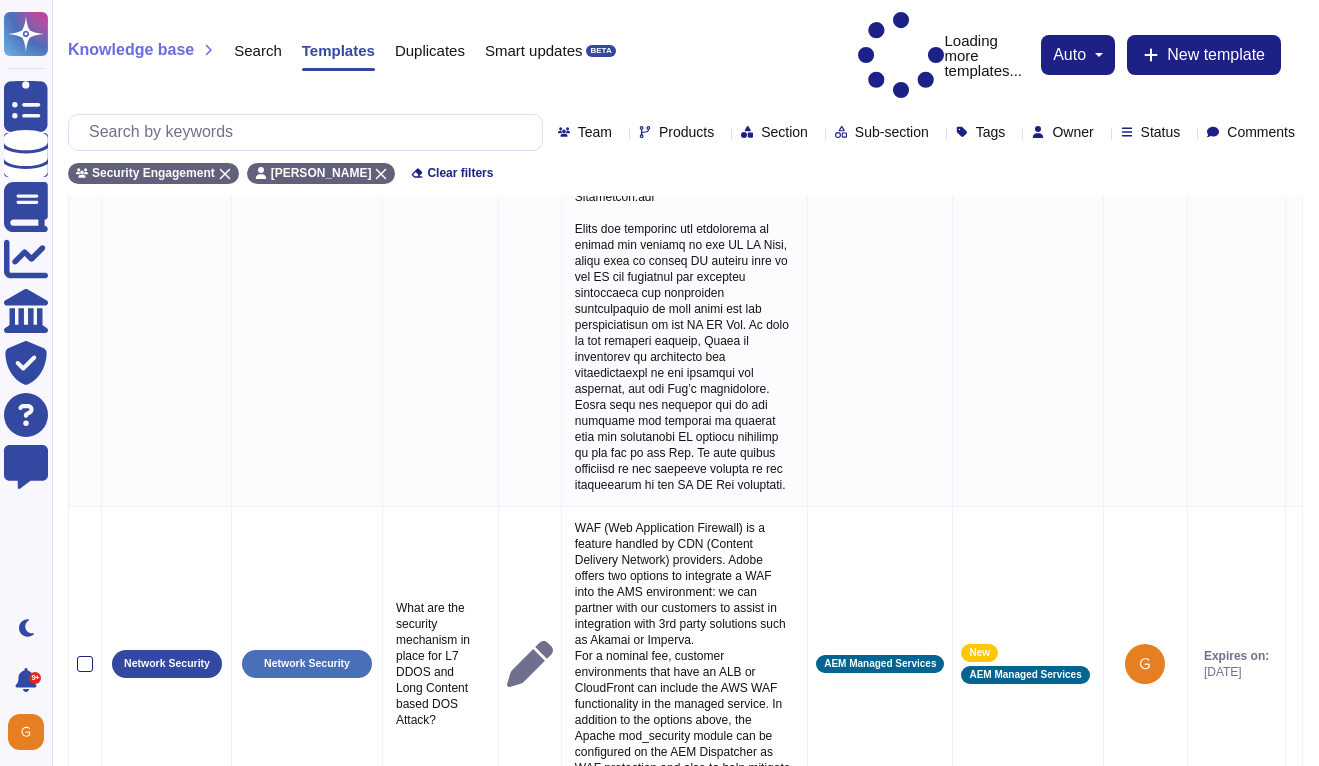 scroll, scrollTop: 5944, scrollLeft: 0, axis: vertical 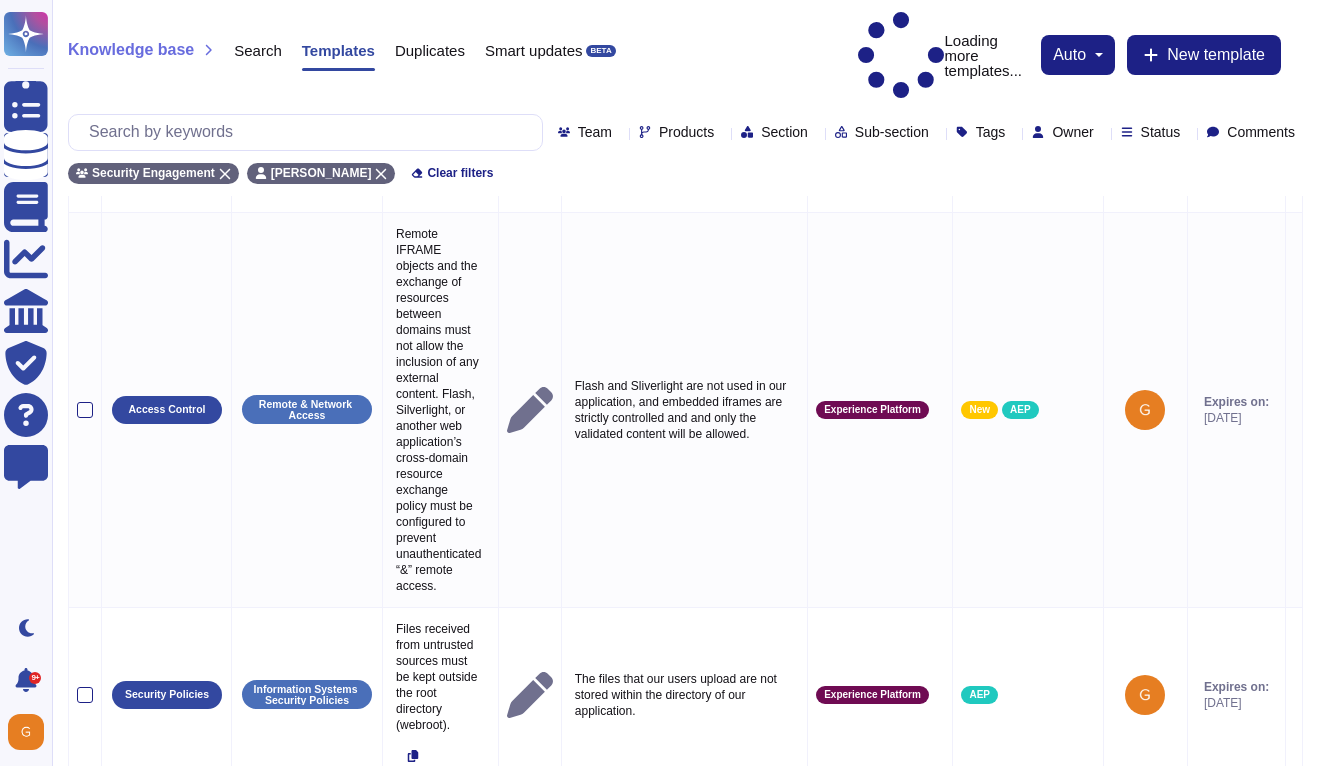 click on "2" at bounding box center (687, 1559) 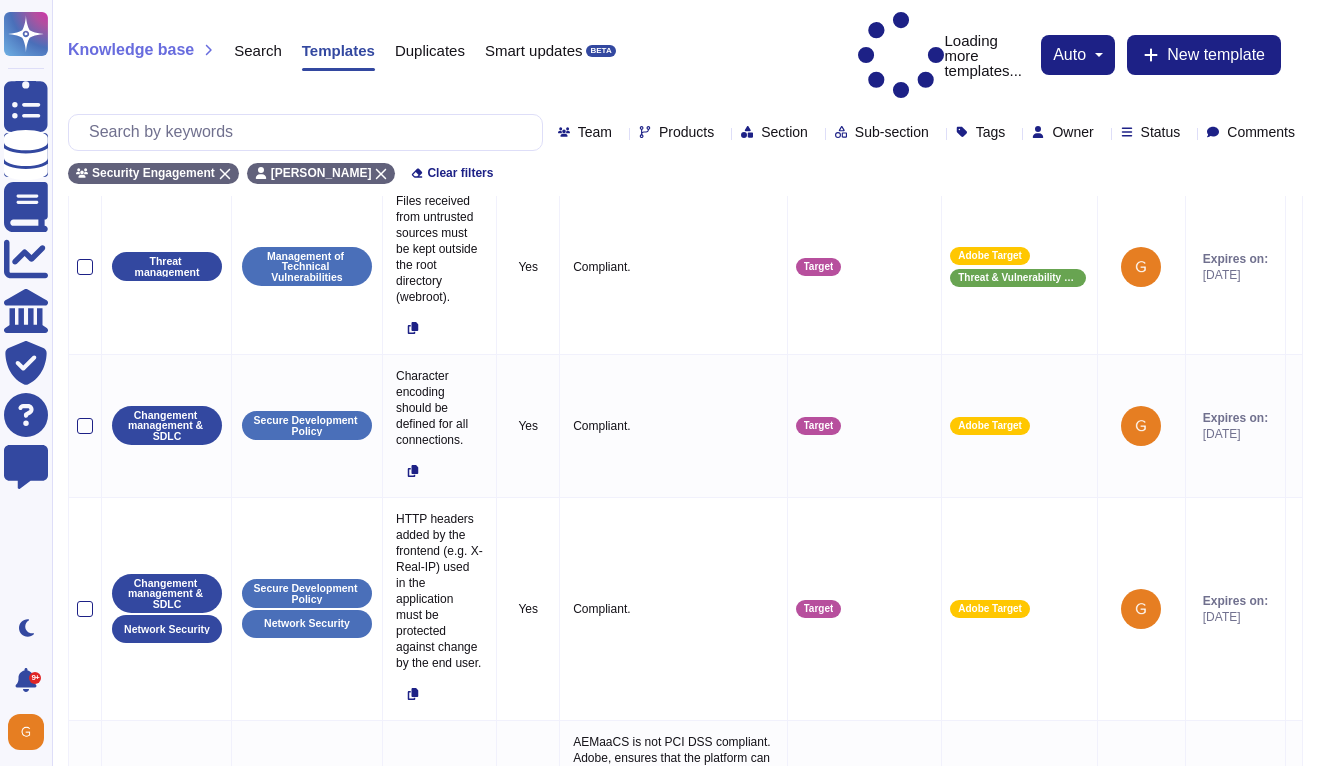 scroll, scrollTop: 0, scrollLeft: 0, axis: both 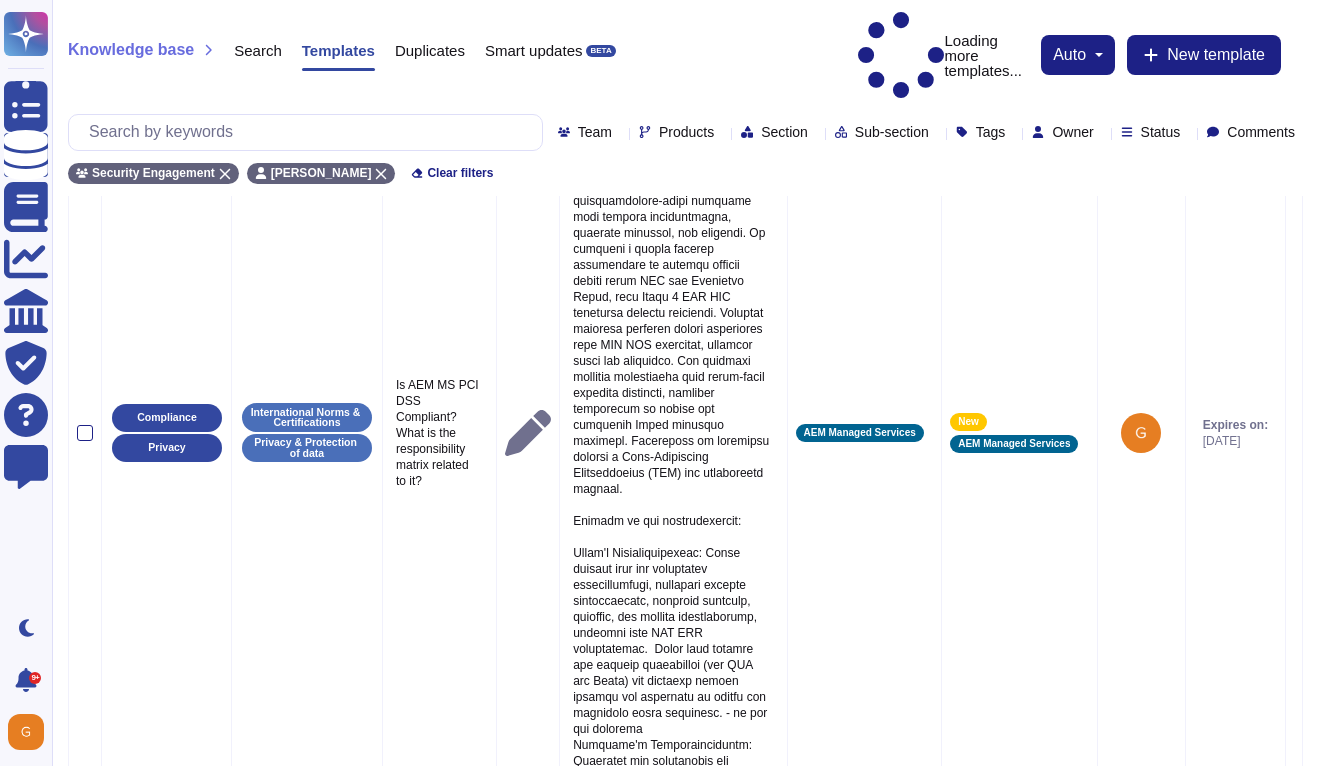 click on "1" at bounding box center (684, 1519) 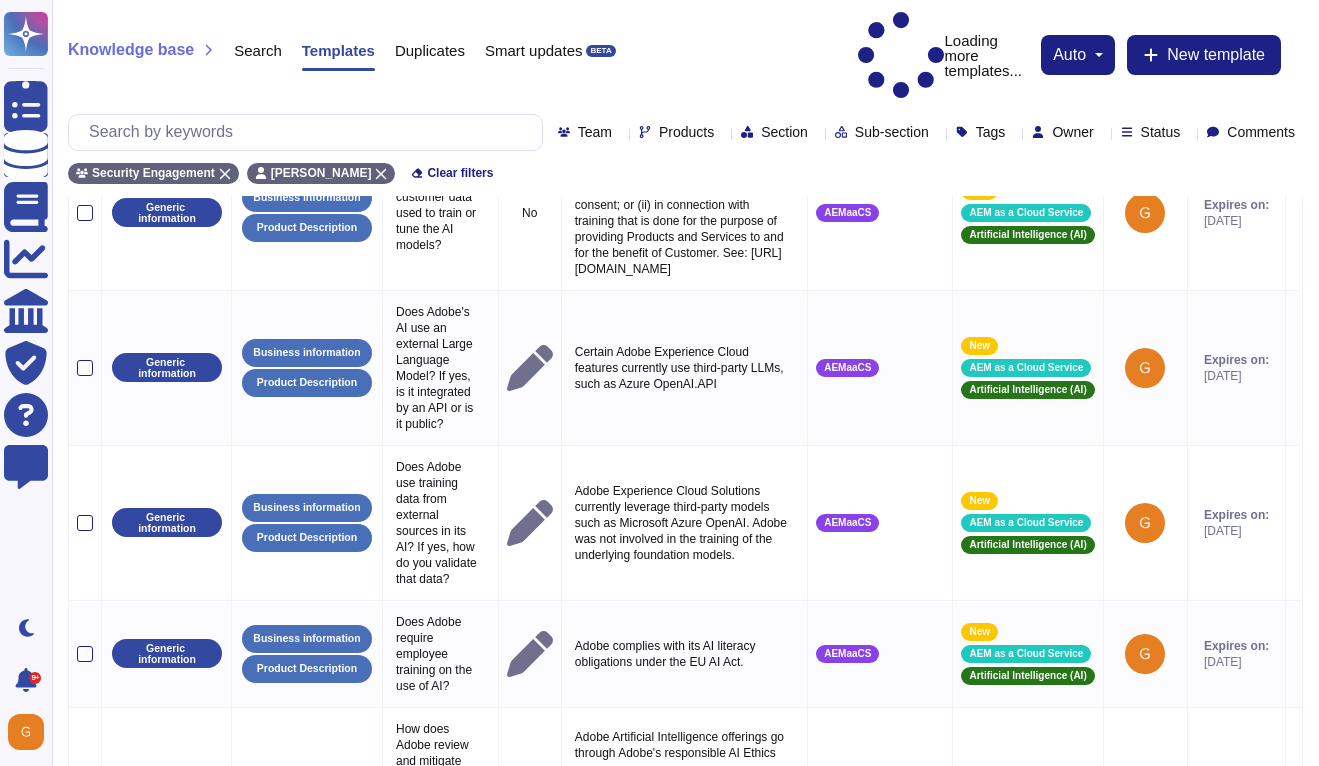 scroll, scrollTop: 0, scrollLeft: 217, axis: horizontal 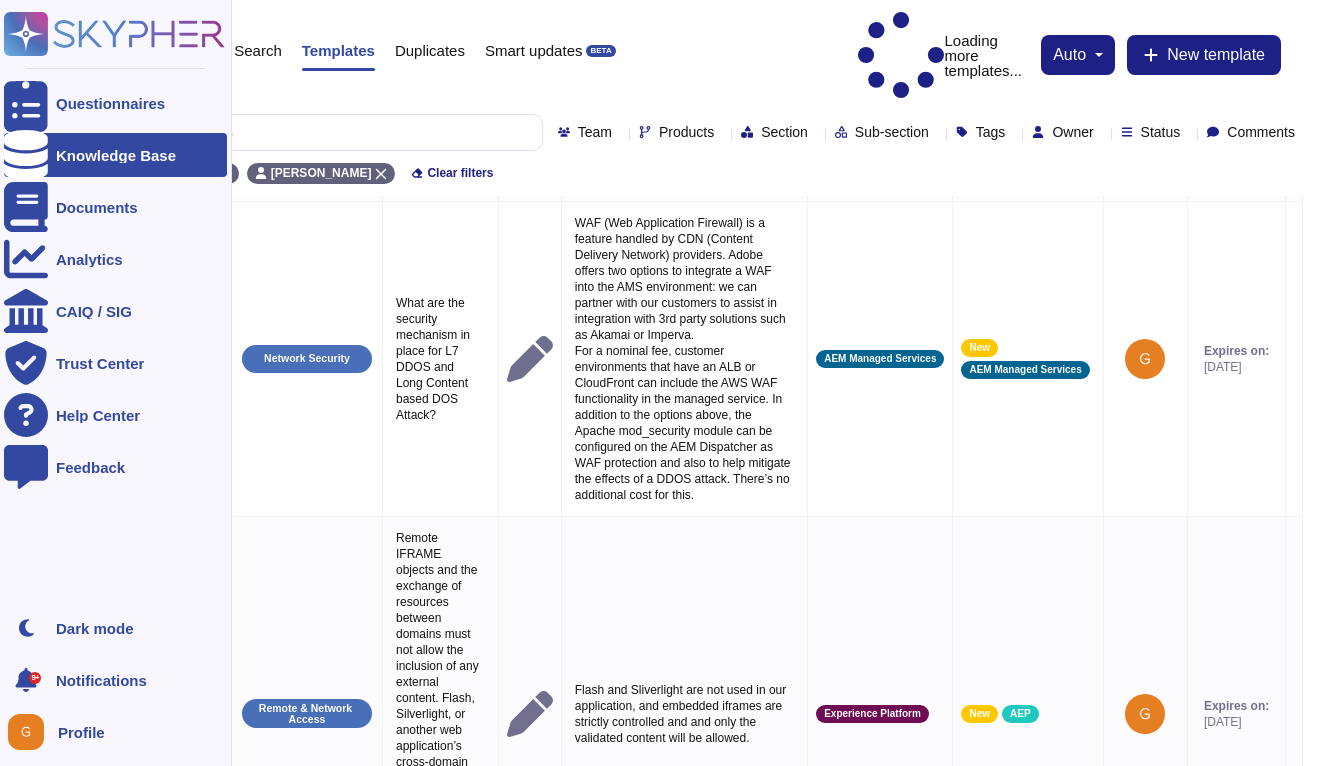 click on "Notifications" at bounding box center [101, 680] 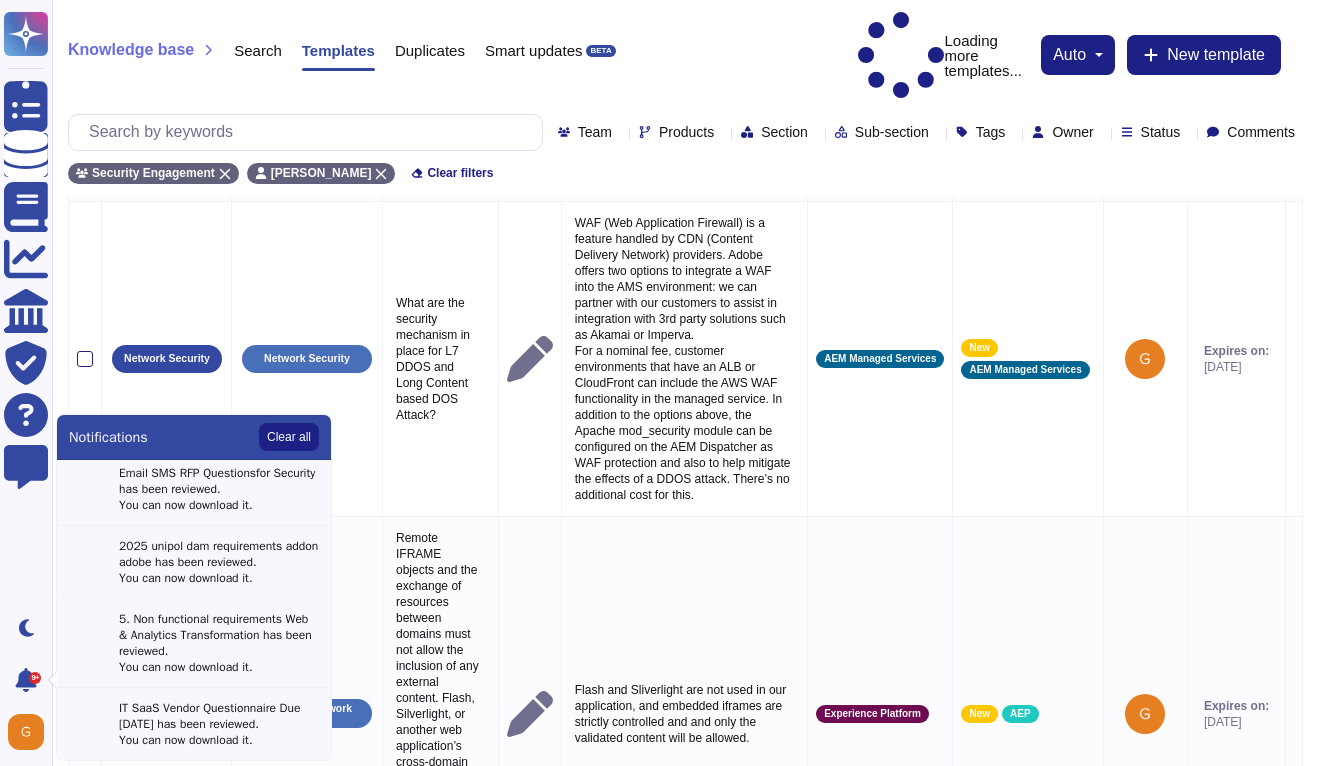 scroll, scrollTop: 1691, scrollLeft: 0, axis: vertical 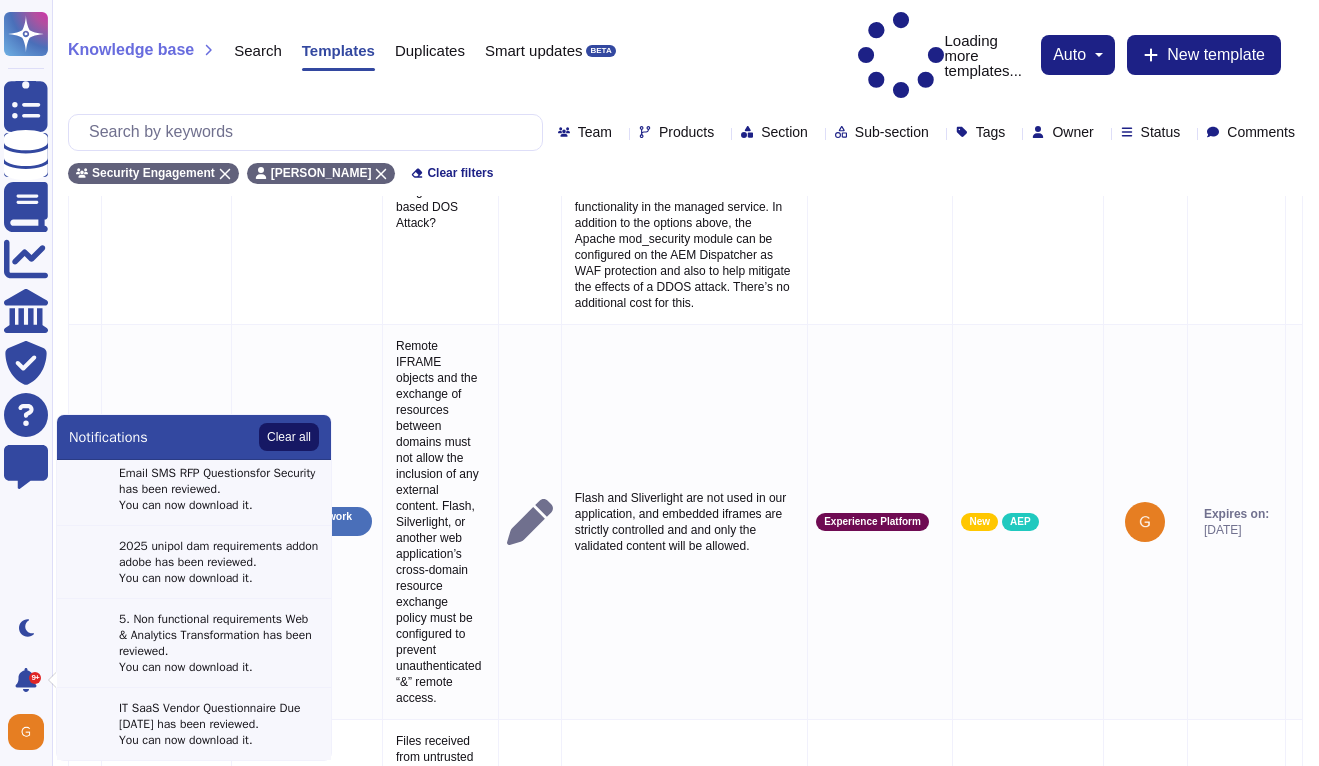 click on "Clear all" at bounding box center (289, 437) 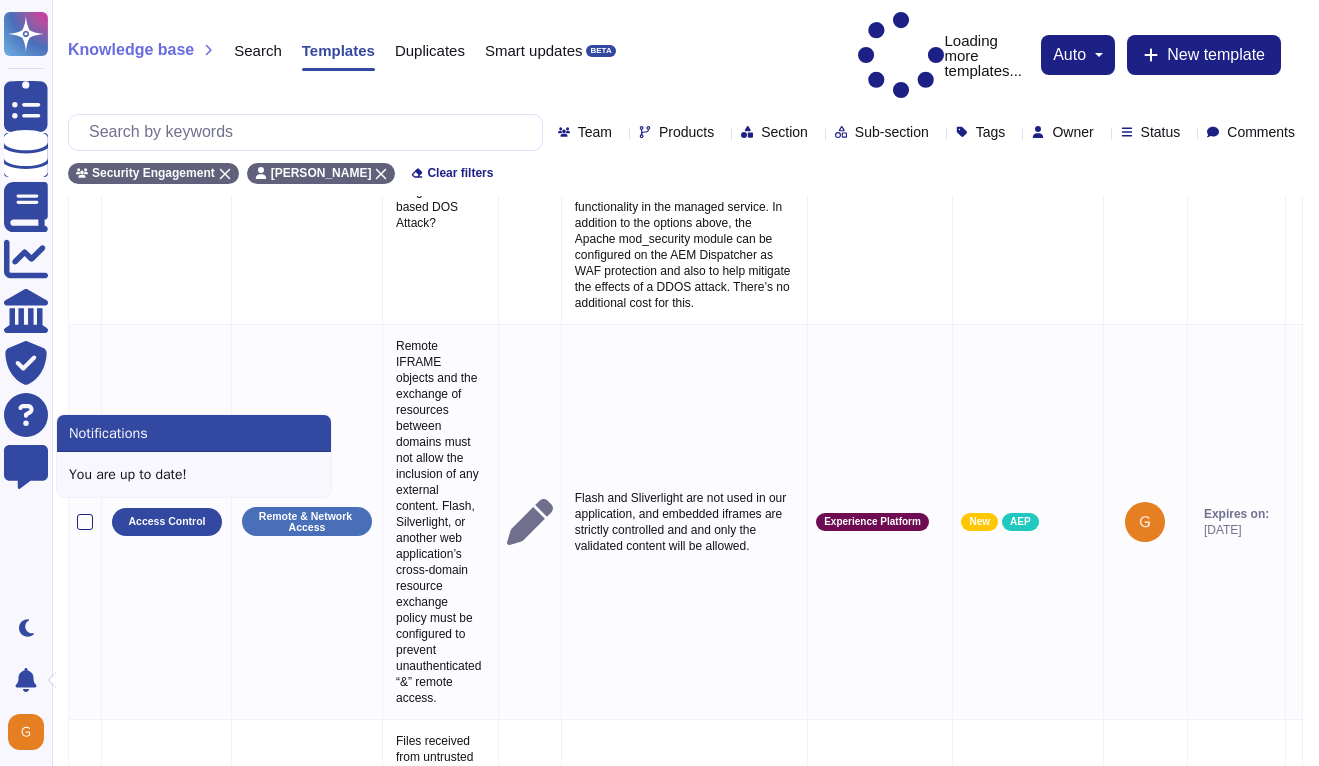 scroll, scrollTop: 0, scrollLeft: 0, axis: both 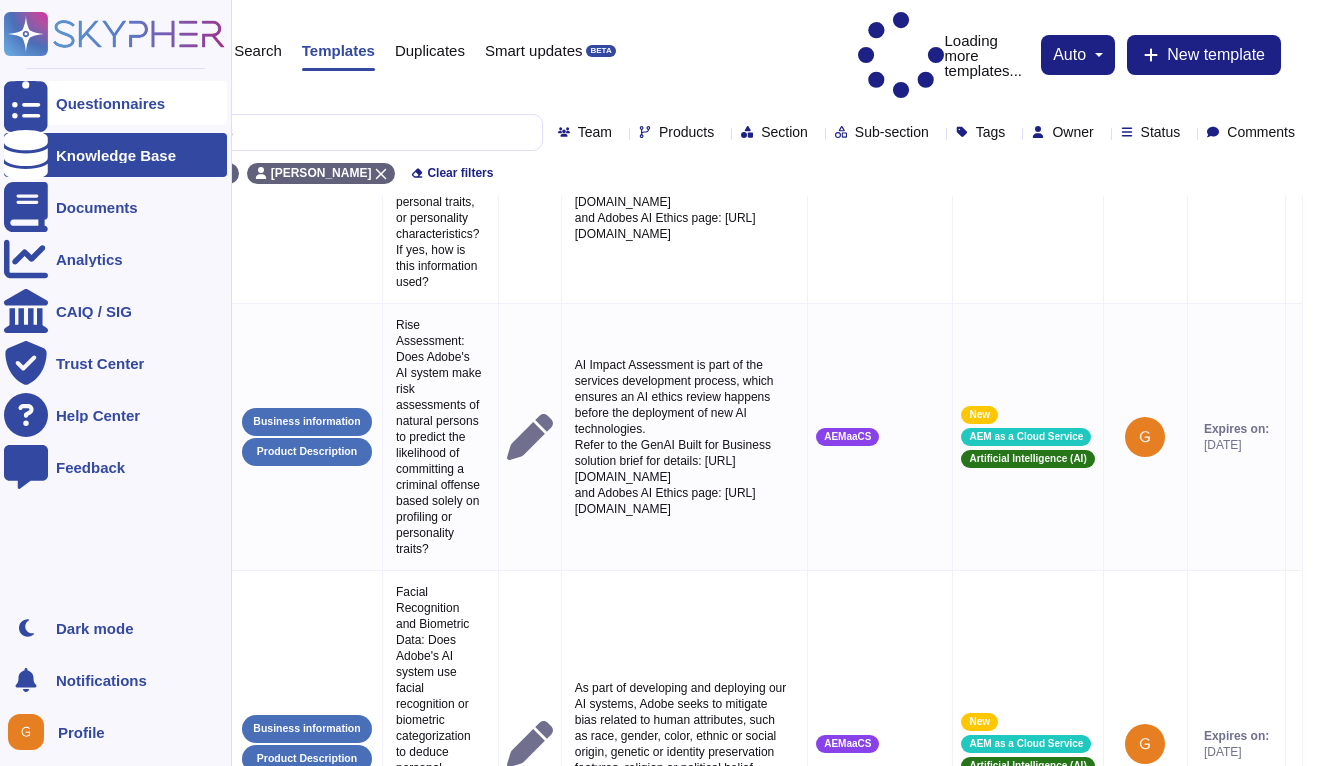 click on "Questionnaires" at bounding box center (110, 103) 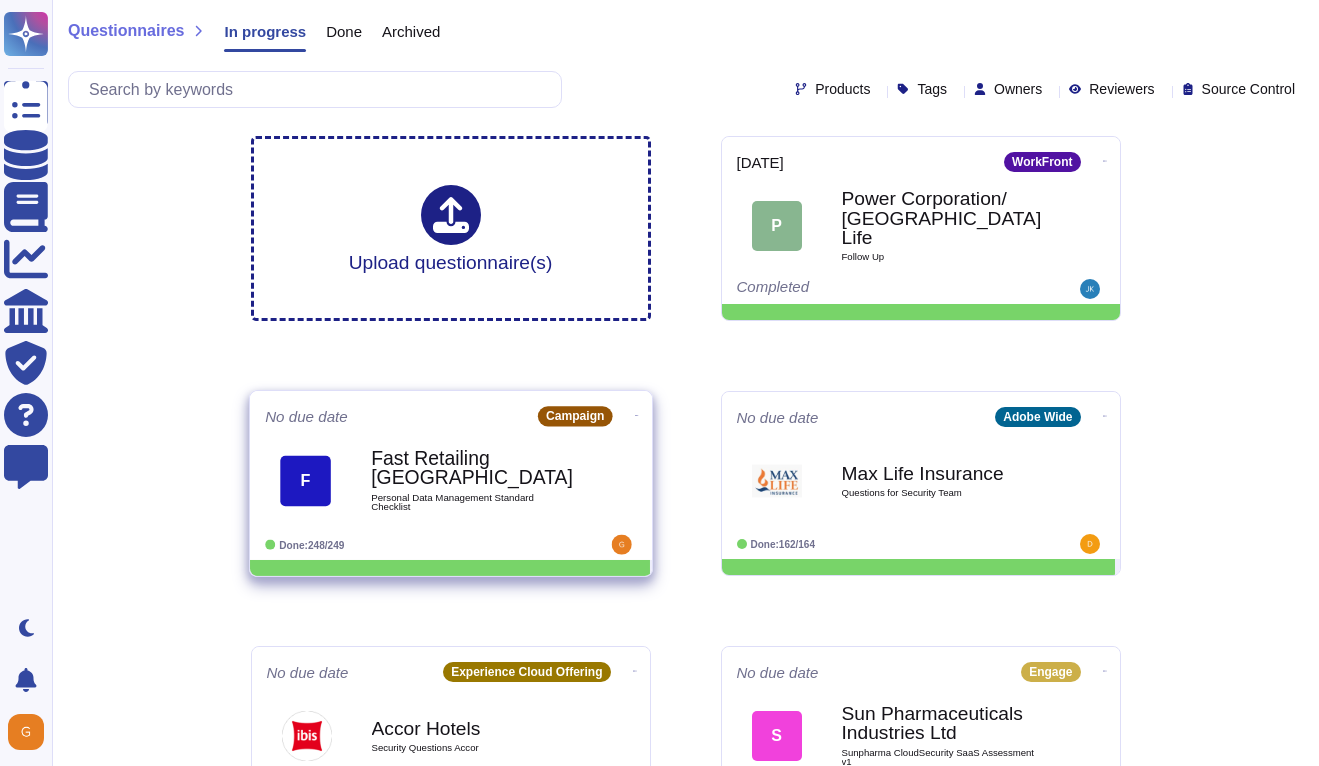 click on "Fast Retailing [GEOGRAPHIC_DATA]" at bounding box center [472, 468] 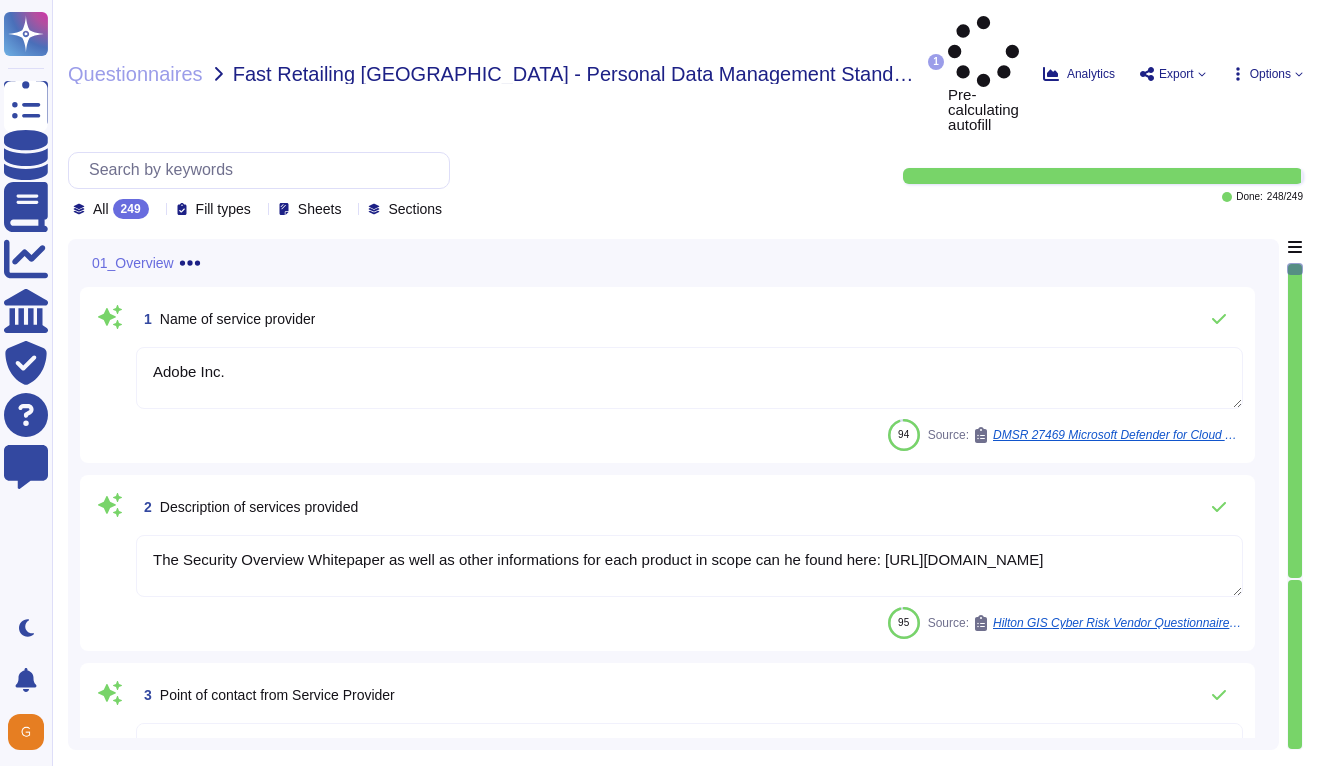 type on "Adobe Inc." 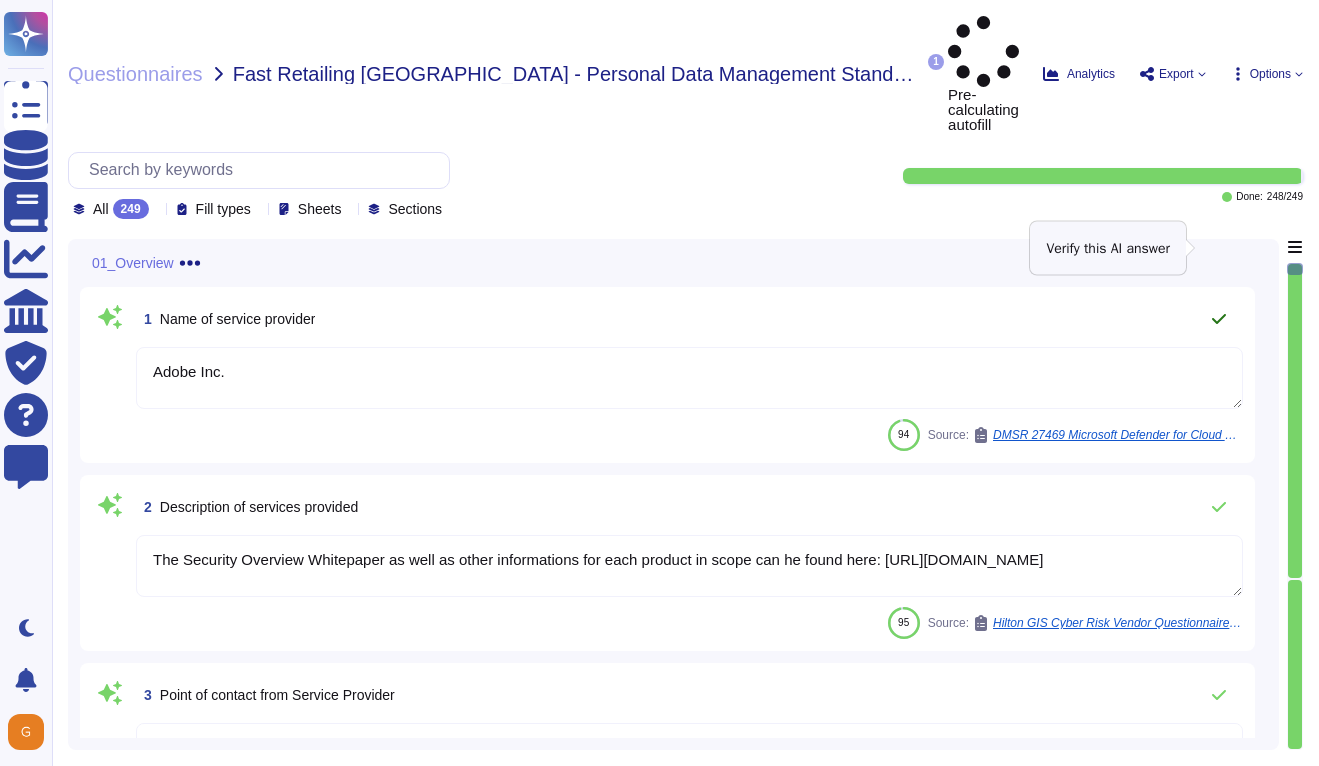 click 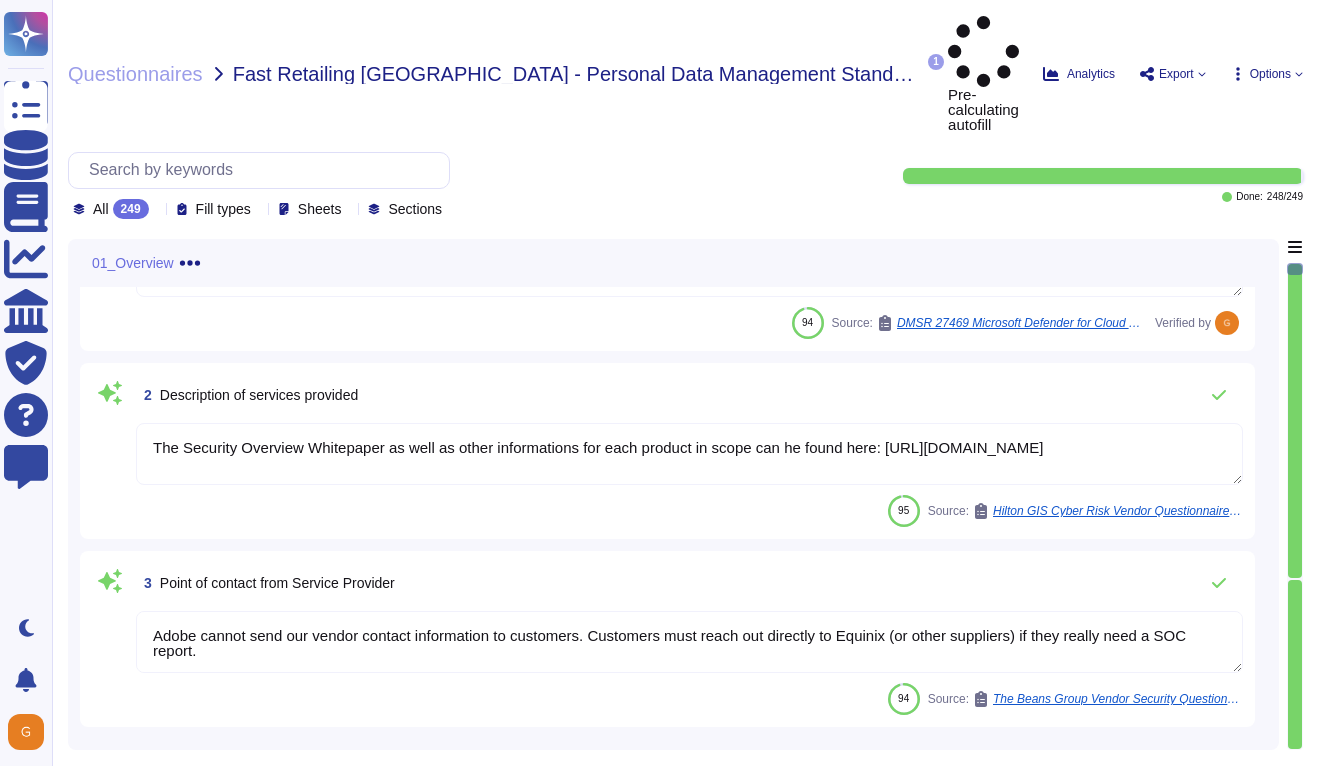 scroll, scrollTop: 106, scrollLeft: 0, axis: vertical 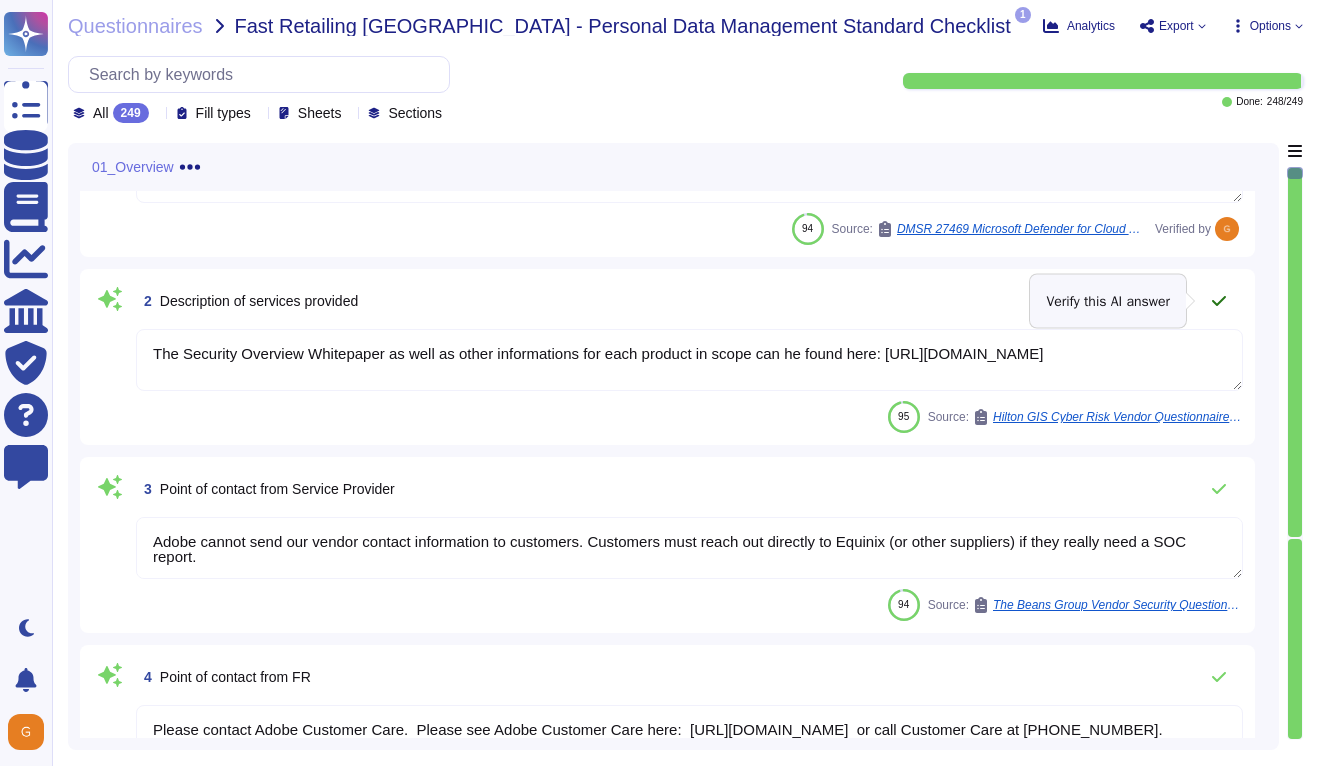 click 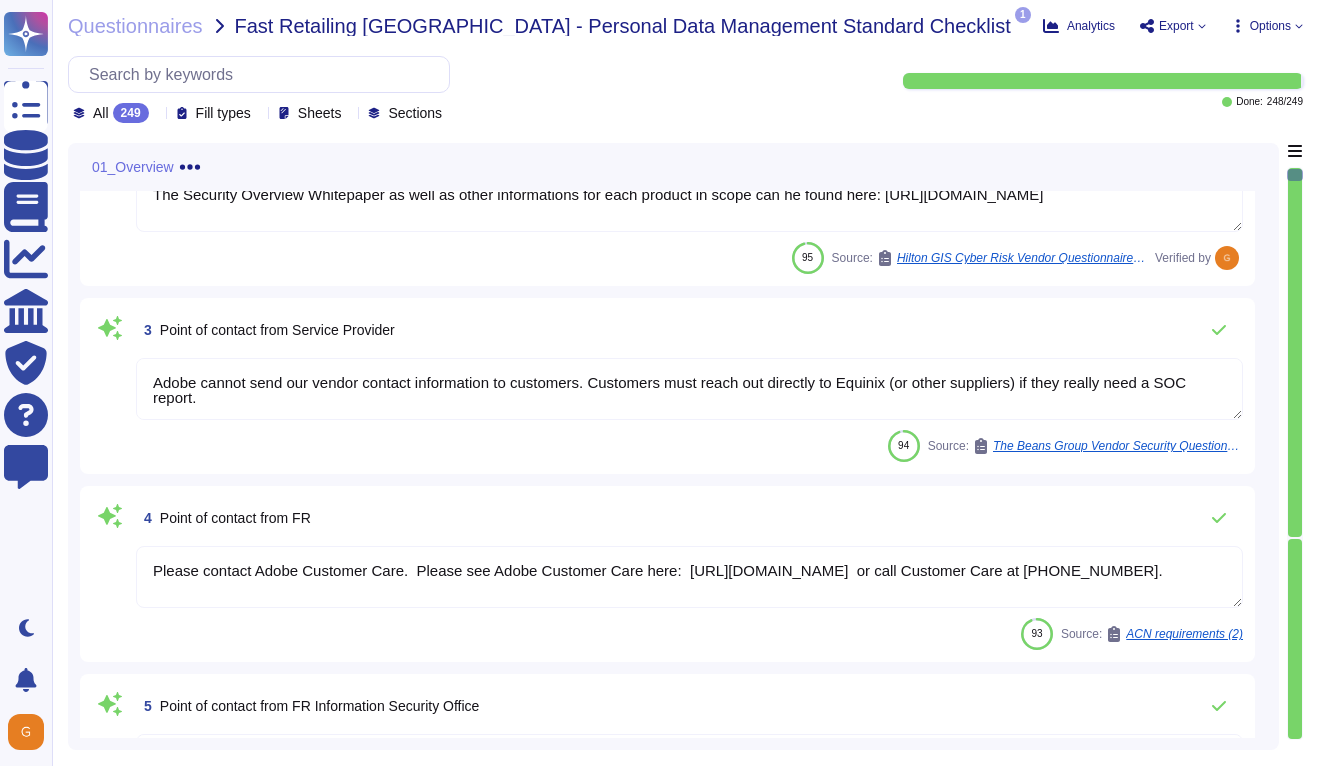 type on "Adobe has an established Enterprise-wide Risk Management process used by management in identifying, evaluating, prioritizing and remediating the risks. This risk assessment process is carried out annually and spans across all business units and critical corporate functions. Cloud Operations are covered in the assessment as part of Adobe business. (See SOC 2 Control CC3.1)" 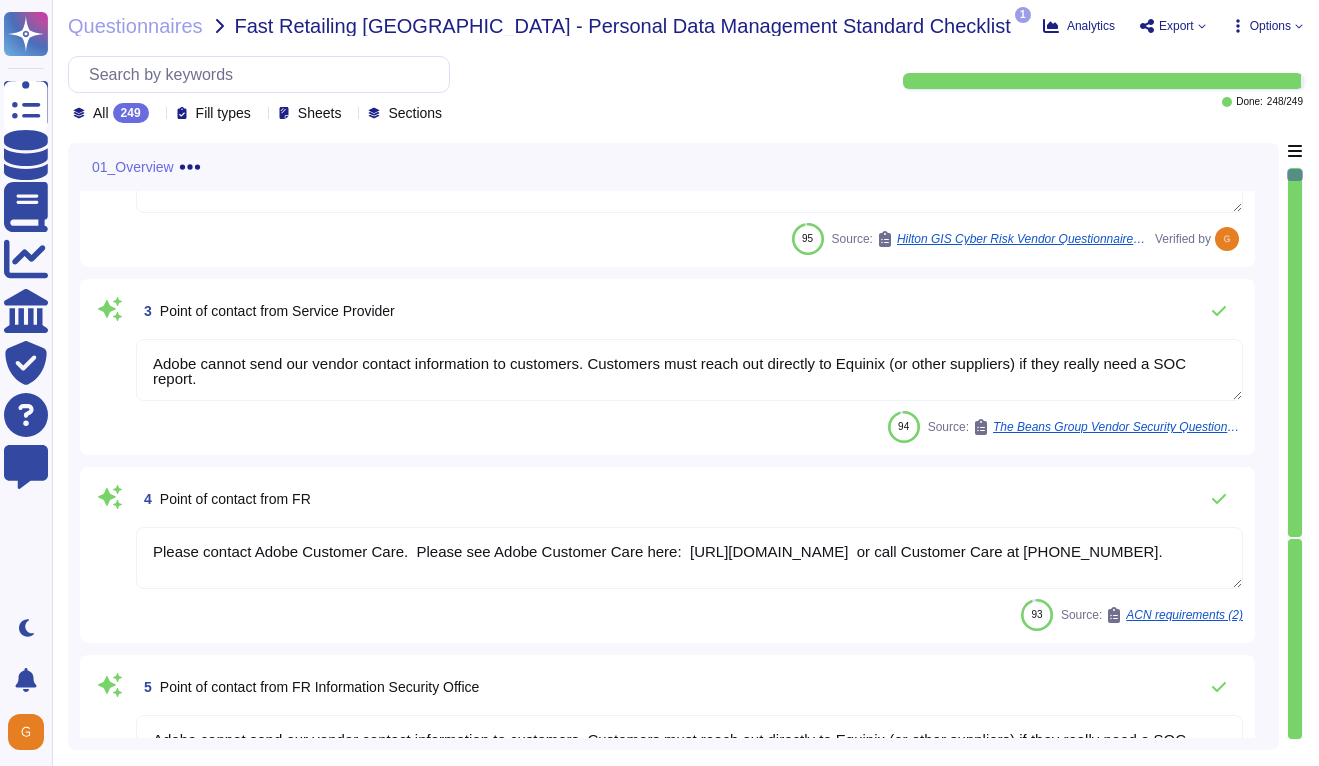 click on "Adobe cannot send our vendor contact information to customers. Customers must reach out directly to Equinix (or other suppliers) if they really need a SOC report." at bounding box center (689, 370) 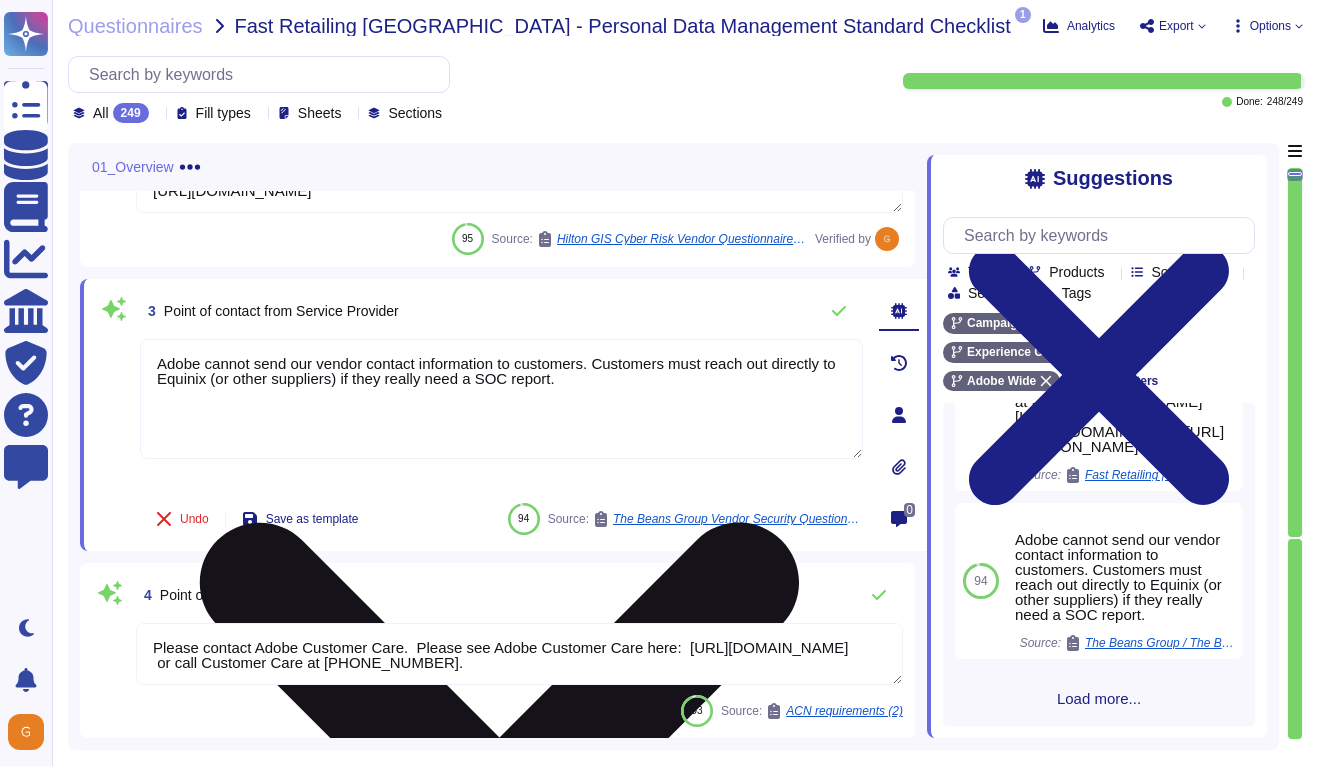 scroll, scrollTop: 818, scrollLeft: 0, axis: vertical 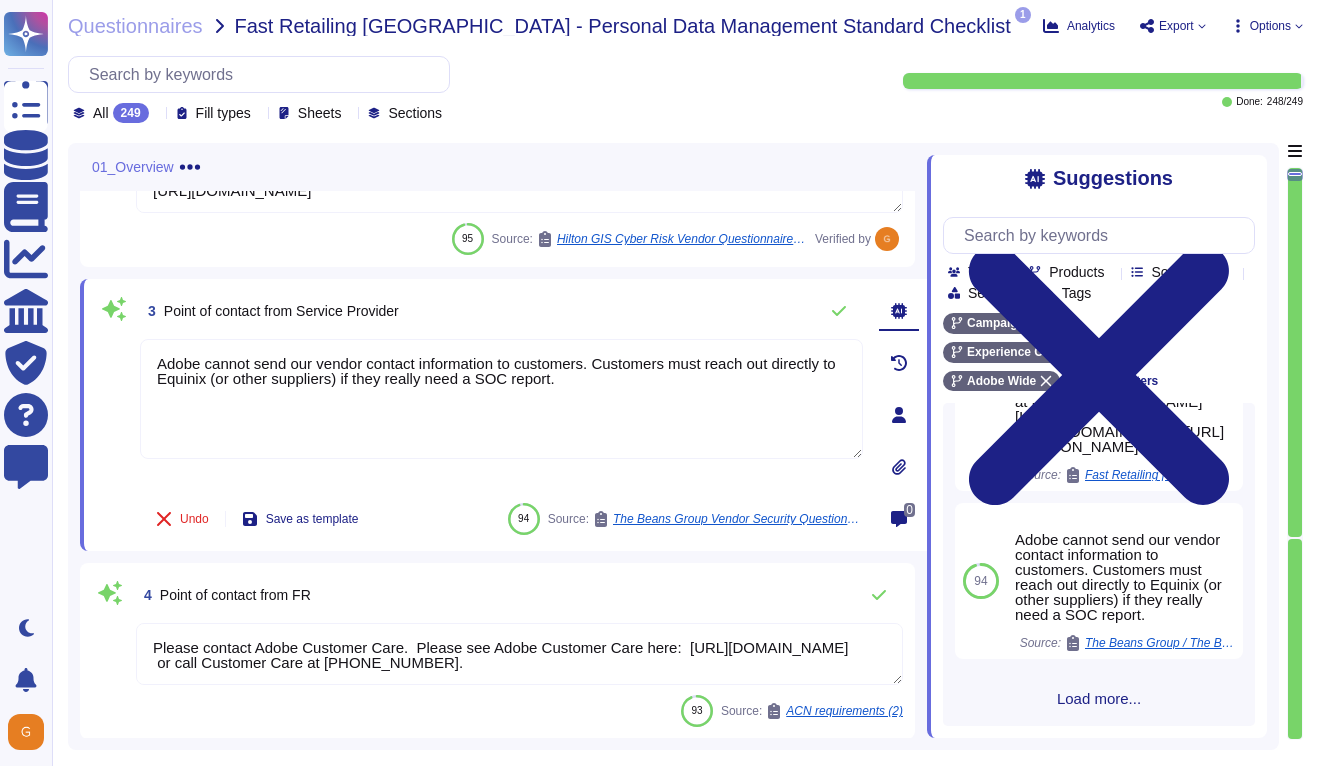 drag, startPoint x: 592, startPoint y: 382, endPoint x: 123, endPoint y: 321, distance: 472.95032 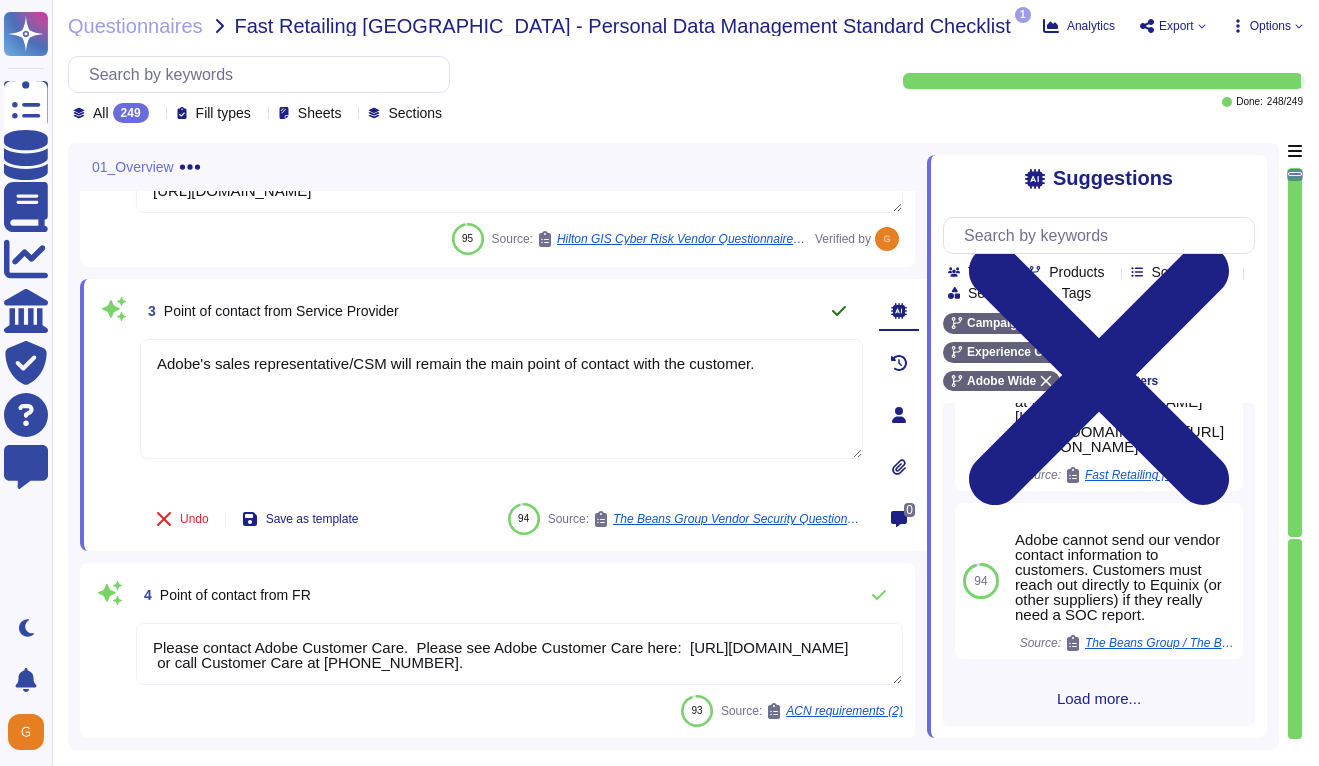 type on "Adobe's sales representative/CSM will remain the main point of contact with the customer." 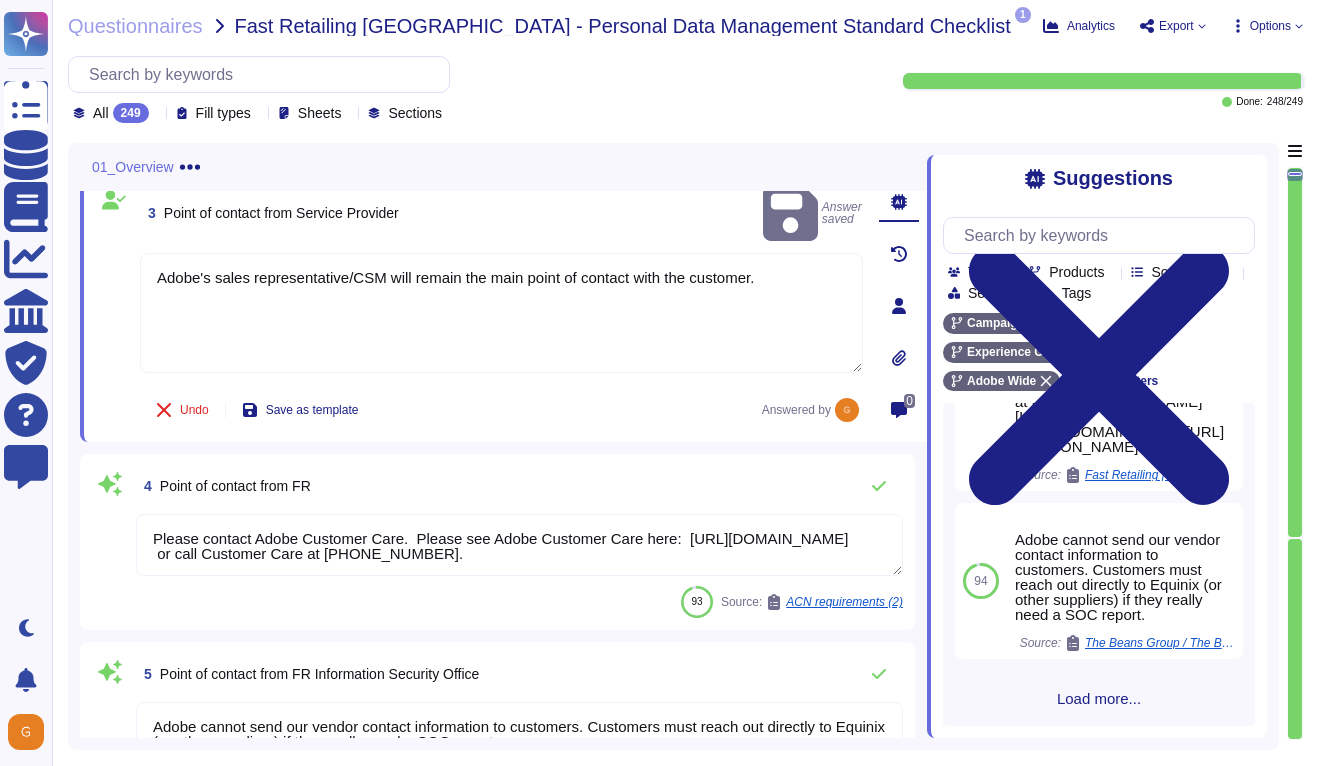scroll, scrollTop: 404, scrollLeft: 0, axis: vertical 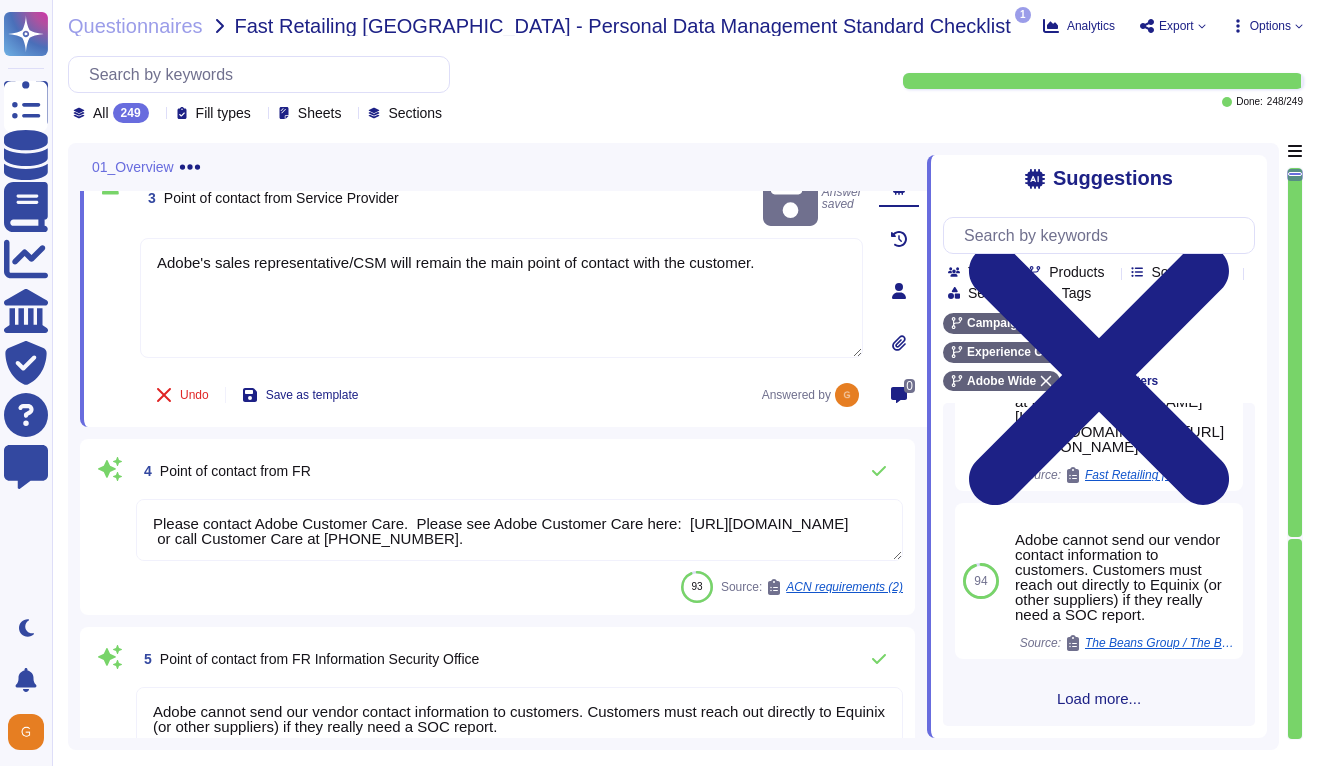 click on "Please contact Adobe Customer Care.  Please see Adobe Customer Care here:  [URL][DOMAIN_NAME]  or call Customer Care at [PHONE_NUMBER]." at bounding box center (519, 530) 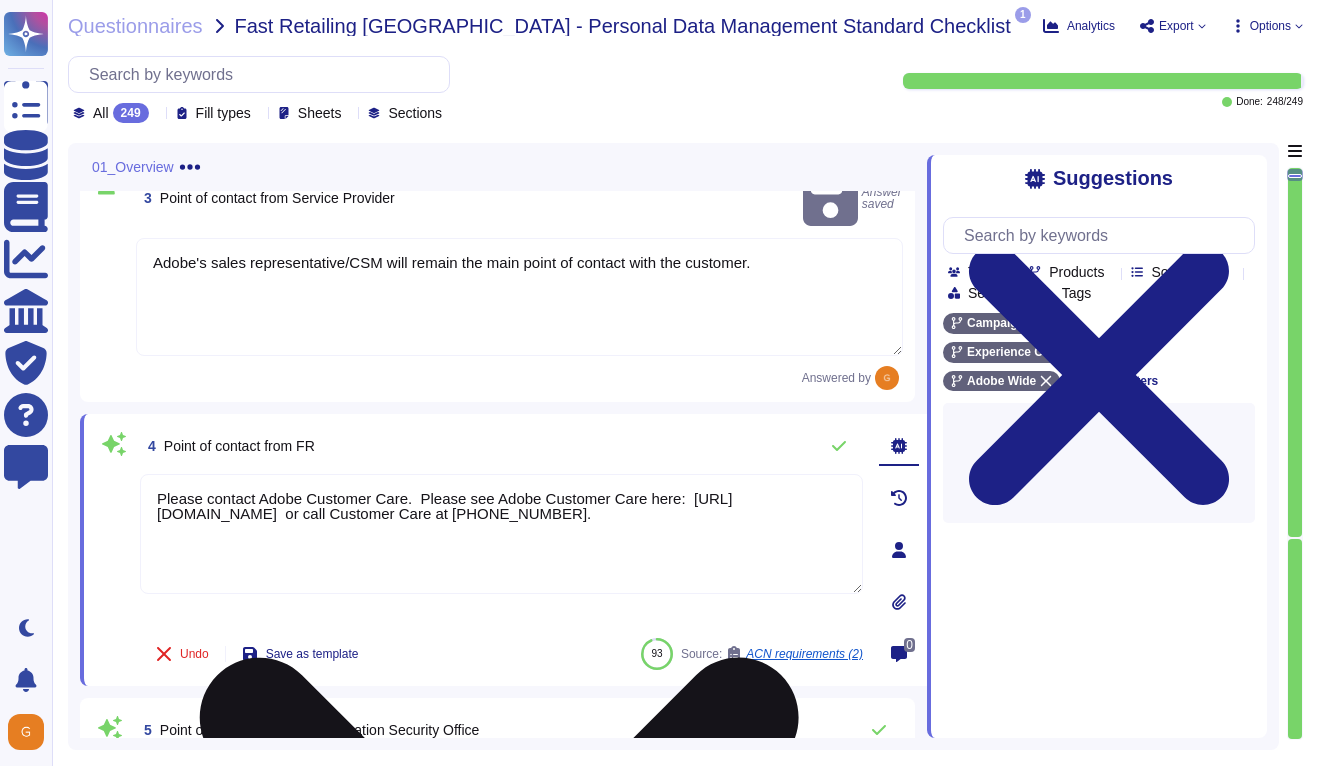 drag, startPoint x: 742, startPoint y: 494, endPoint x: 171, endPoint y: 450, distance: 572.69275 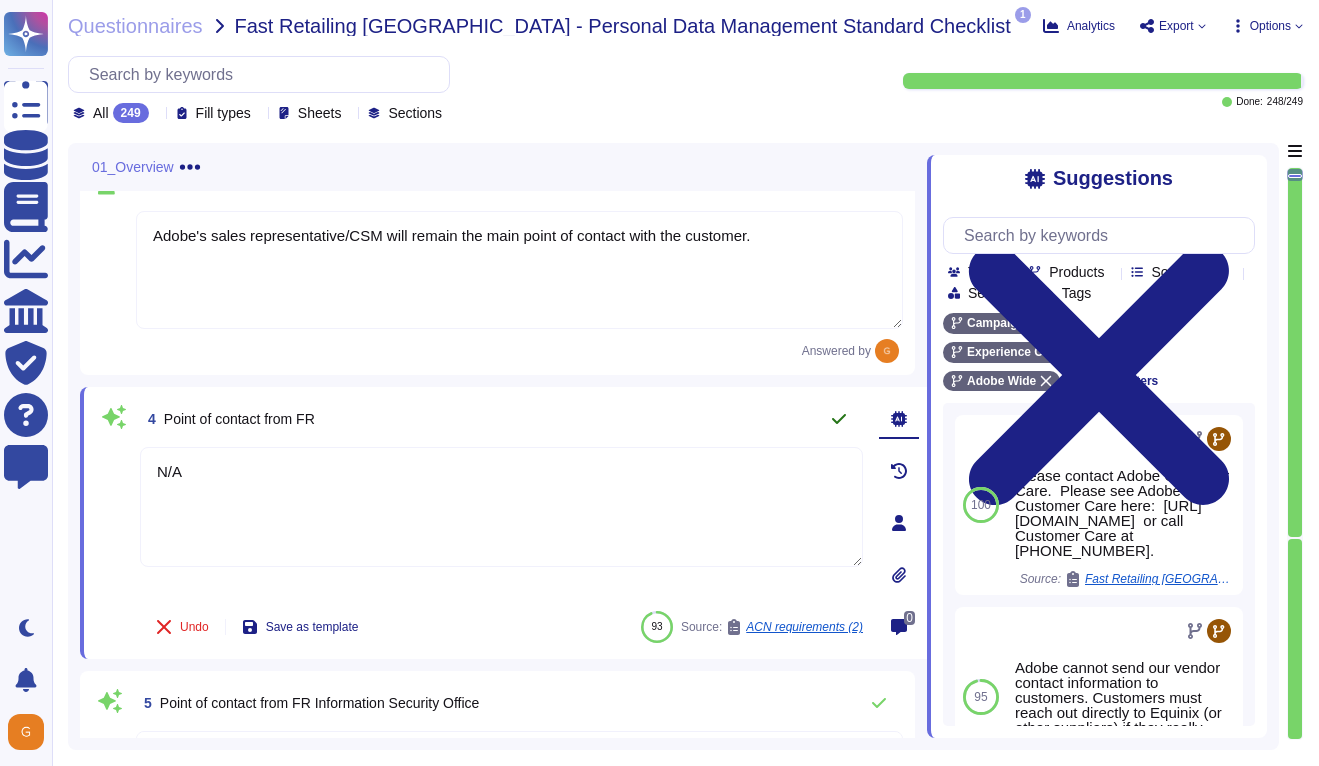 type on "N/A" 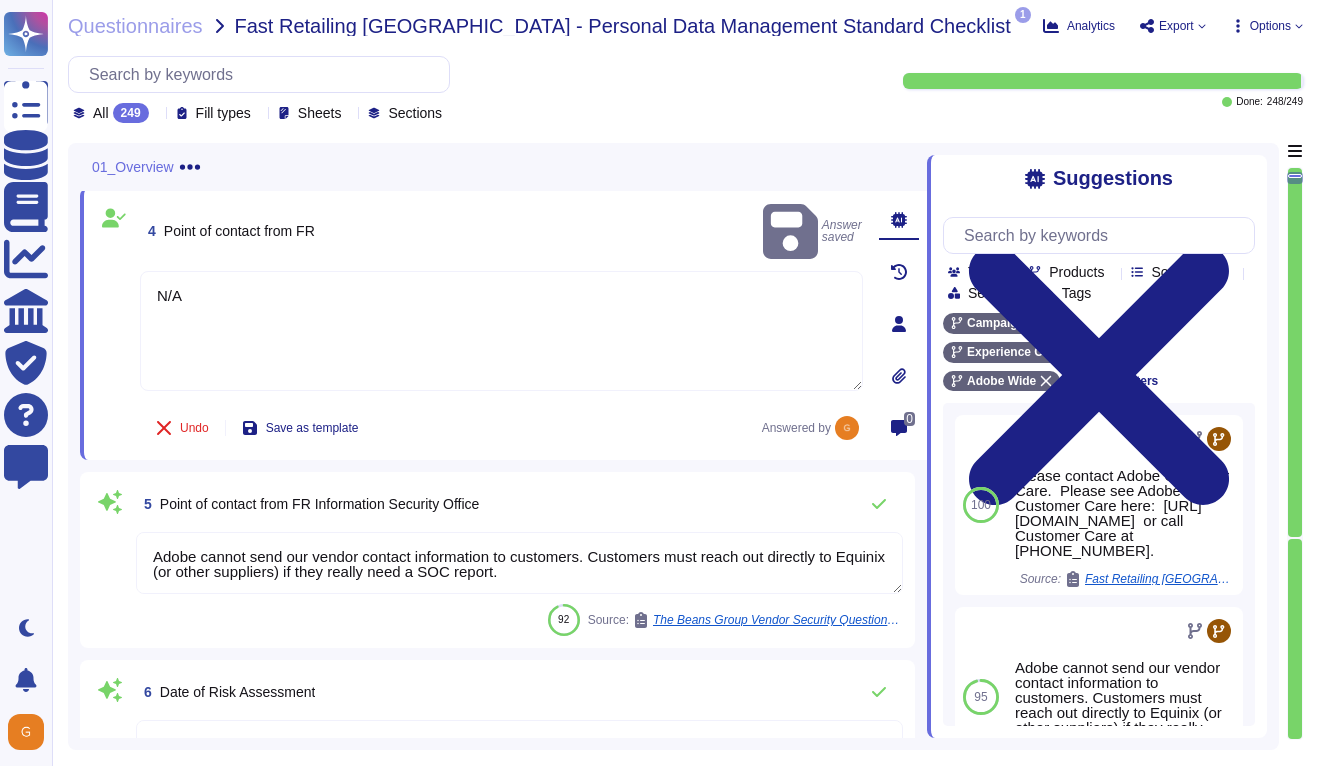 type on "Adobe business customers, as the data controllers of the personal data they process through our software and services, are responsible for providing privacy notices to data subjects and obtaining consent, where required. Where Adobe is a data controller, such as when we collect personal data for our own marketing purposes, we comply with all applicable privacy laws and requirements, including to provide notice and obtain consent, where required." 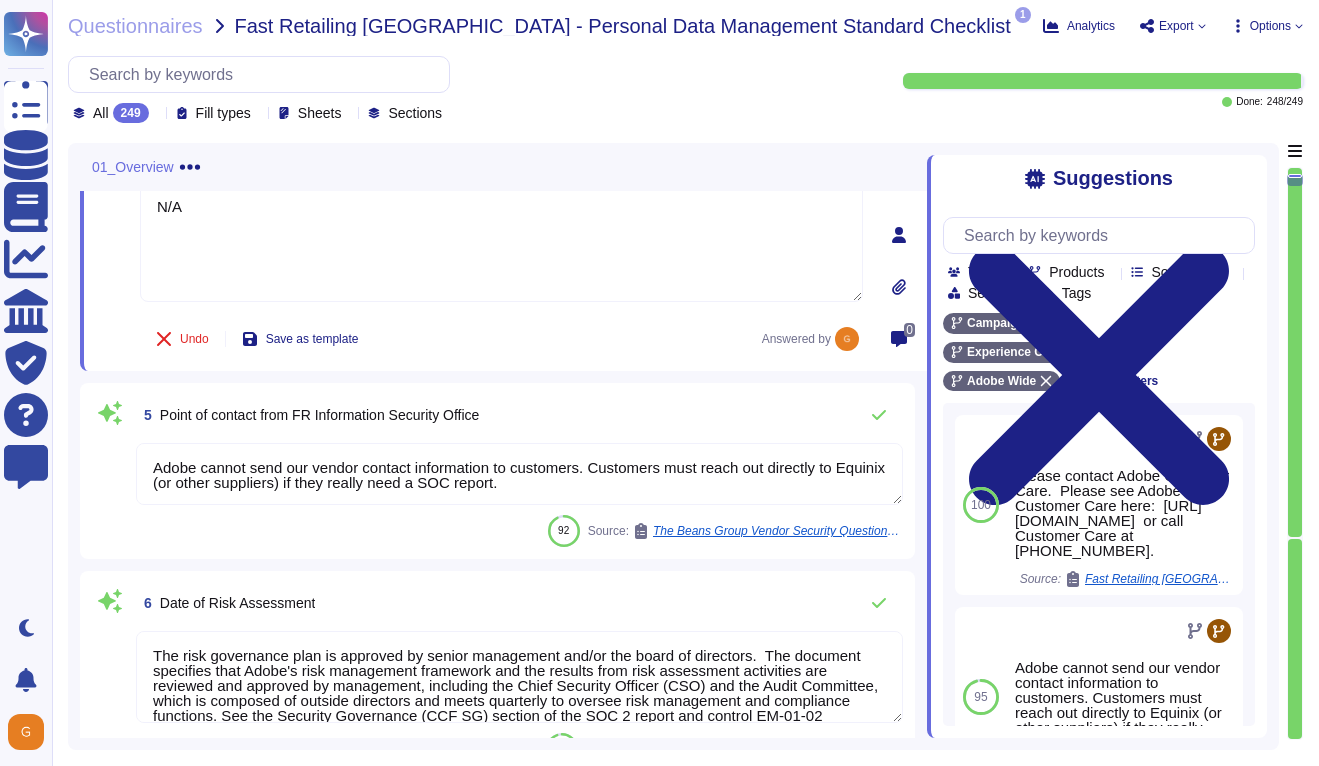 type on "Adobe acts as the Data Processor with its enterprise customer acting as the Data Controller. Please refer to the Agreement for data breach notification information." 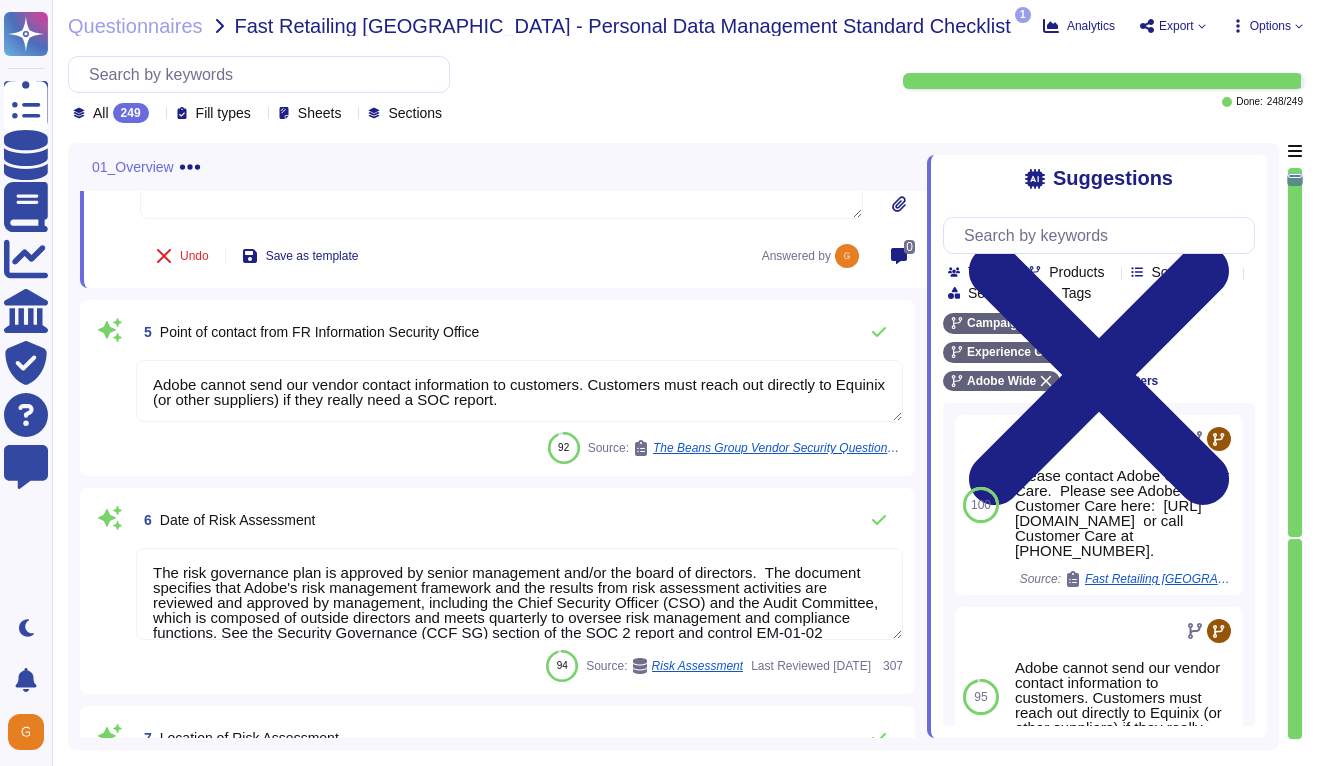 scroll, scrollTop: 774, scrollLeft: 0, axis: vertical 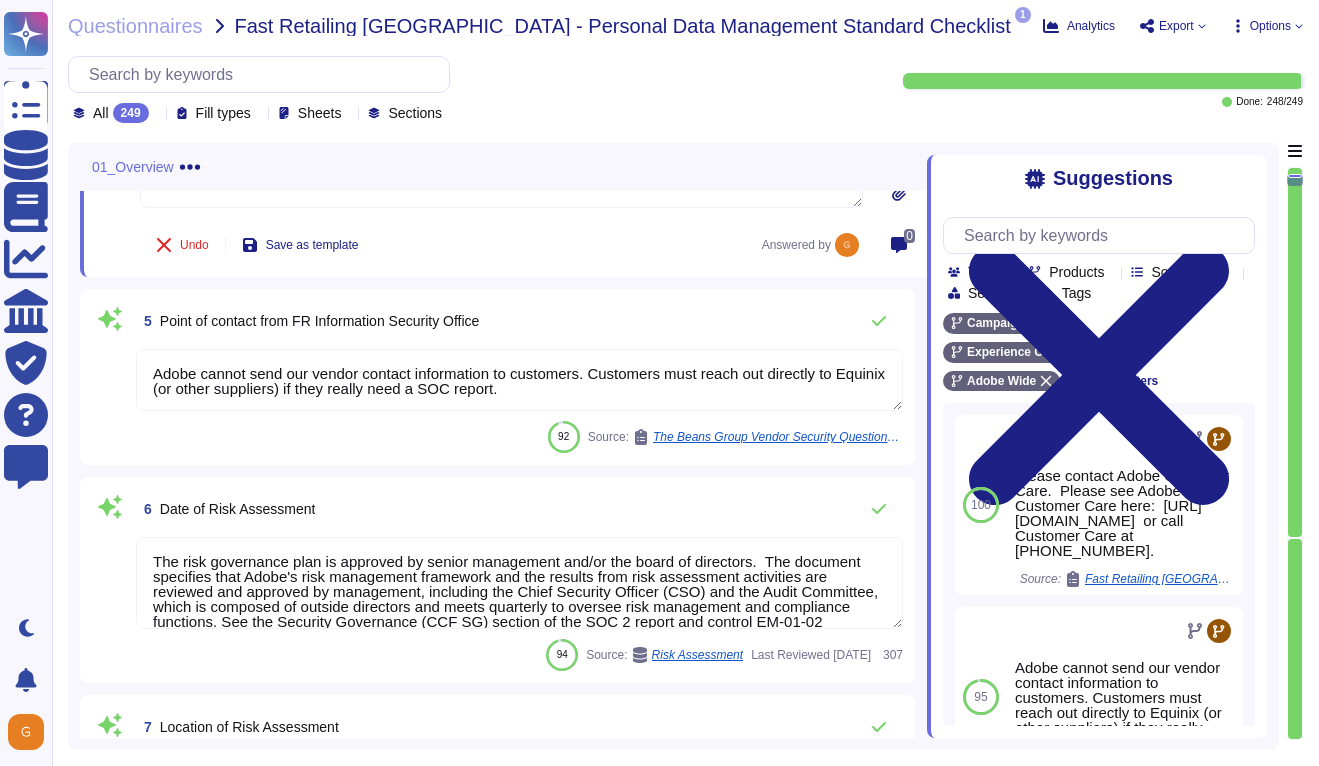 click on "Adobe cannot send our vendor contact information to customers. Customers must reach out directly to Equinix (or other suppliers) if they really need a SOC report." at bounding box center [519, 380] 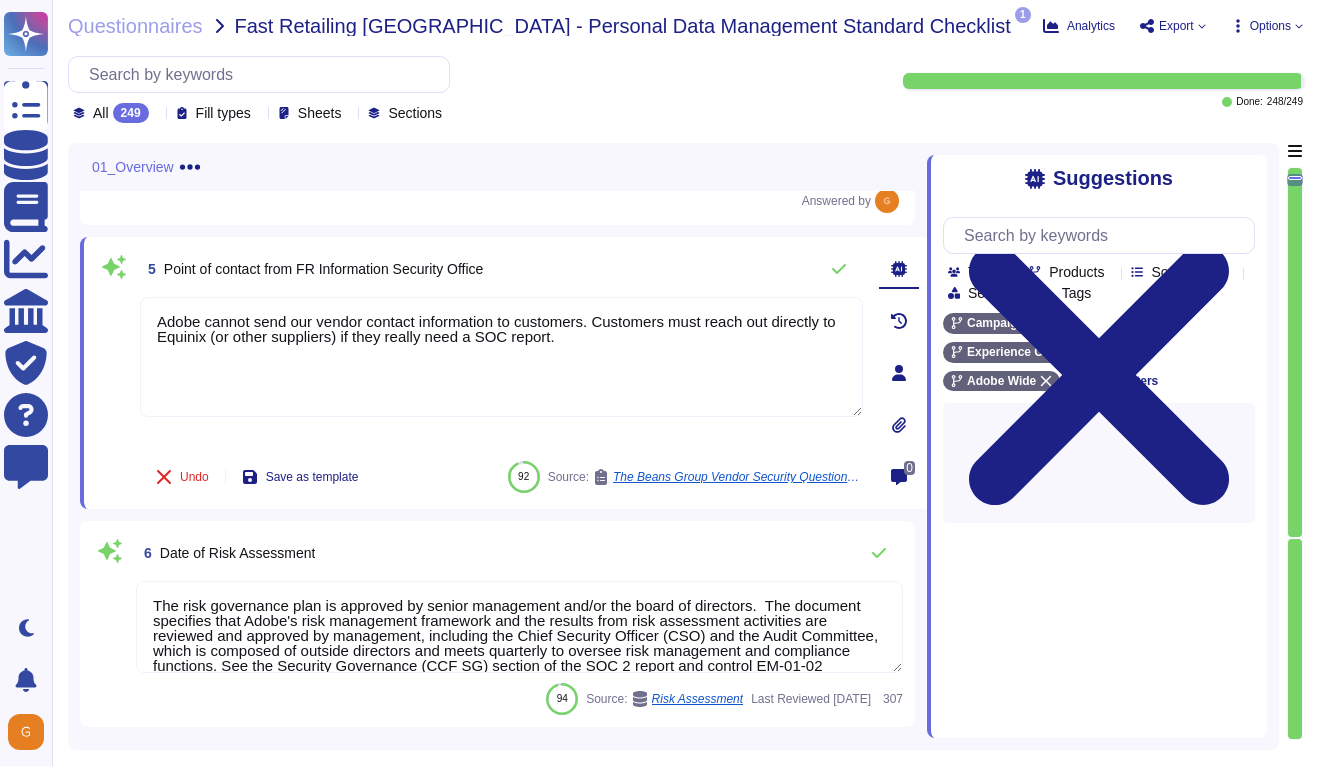 drag, startPoint x: 598, startPoint y: 336, endPoint x: -2, endPoint y: 287, distance: 601.9975 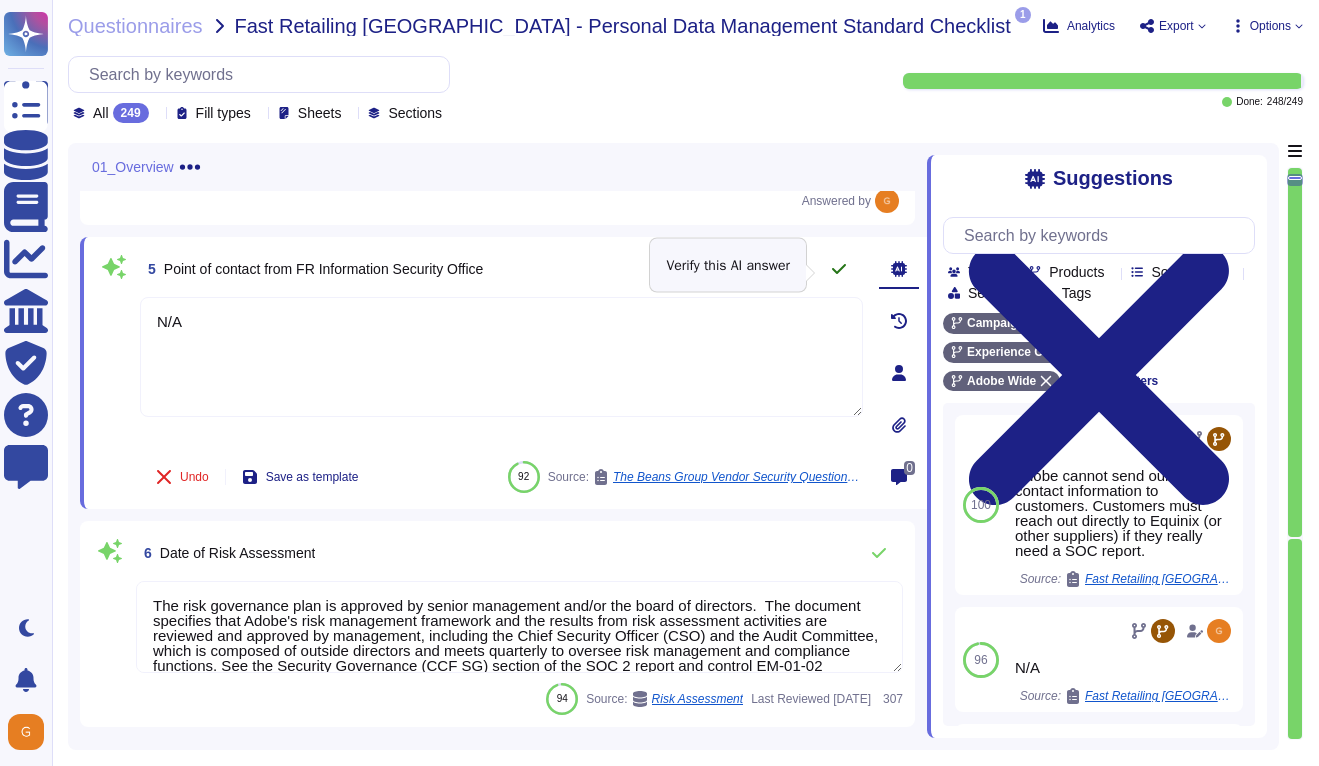 type on "N/A" 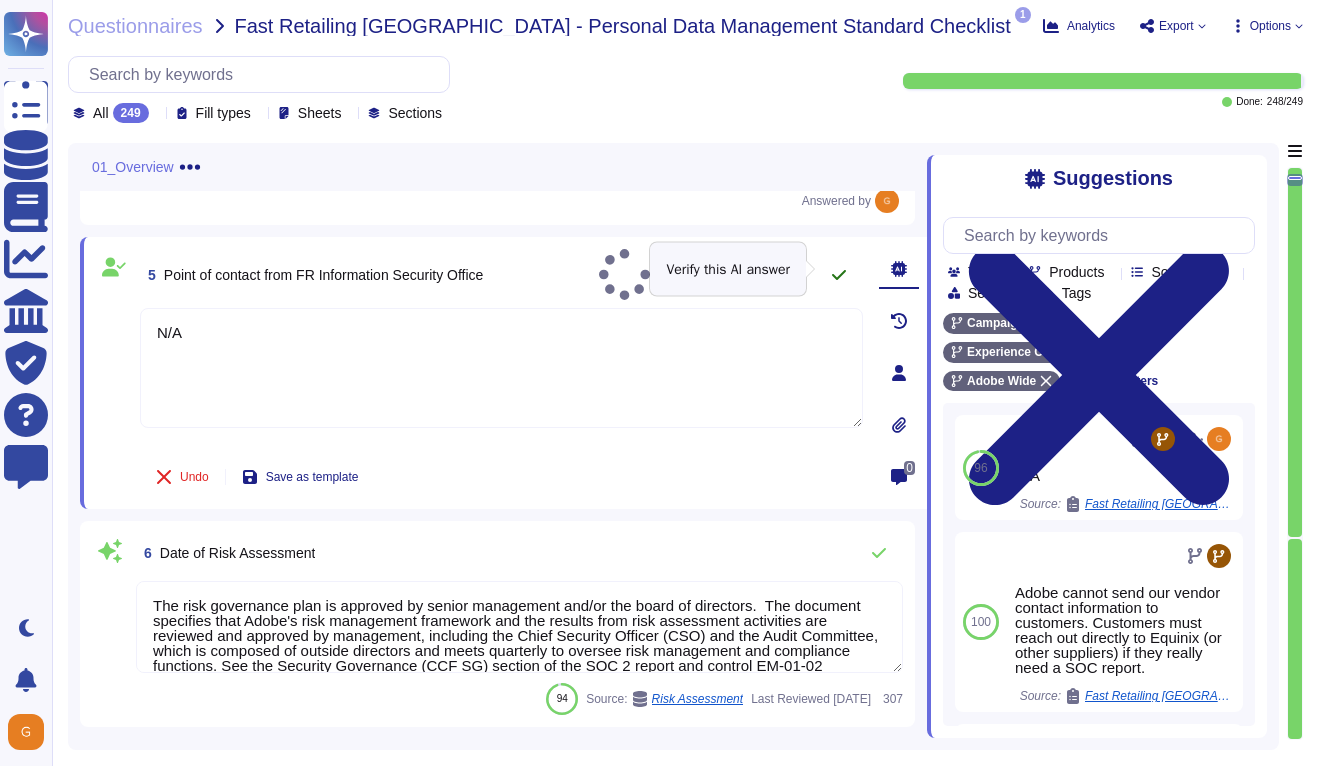 click at bounding box center [839, 275] 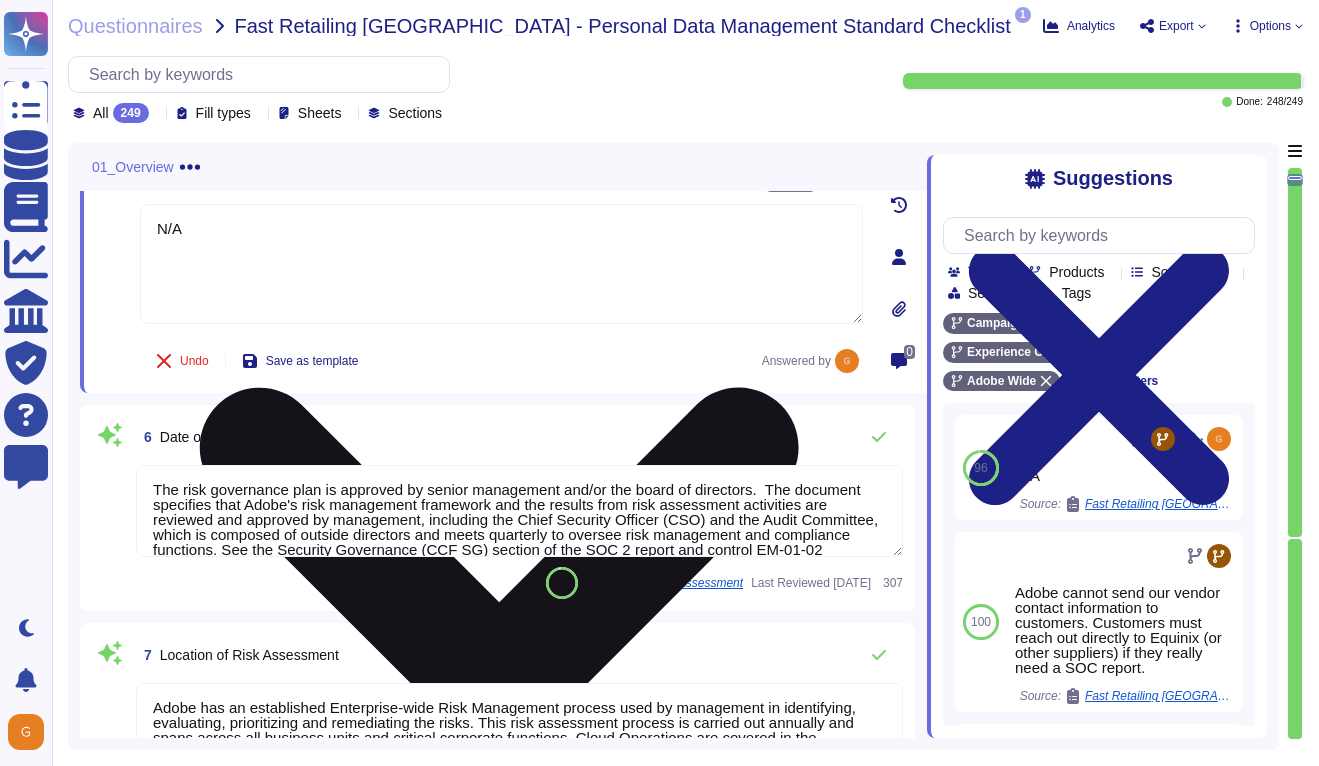 scroll, scrollTop: 990, scrollLeft: 0, axis: vertical 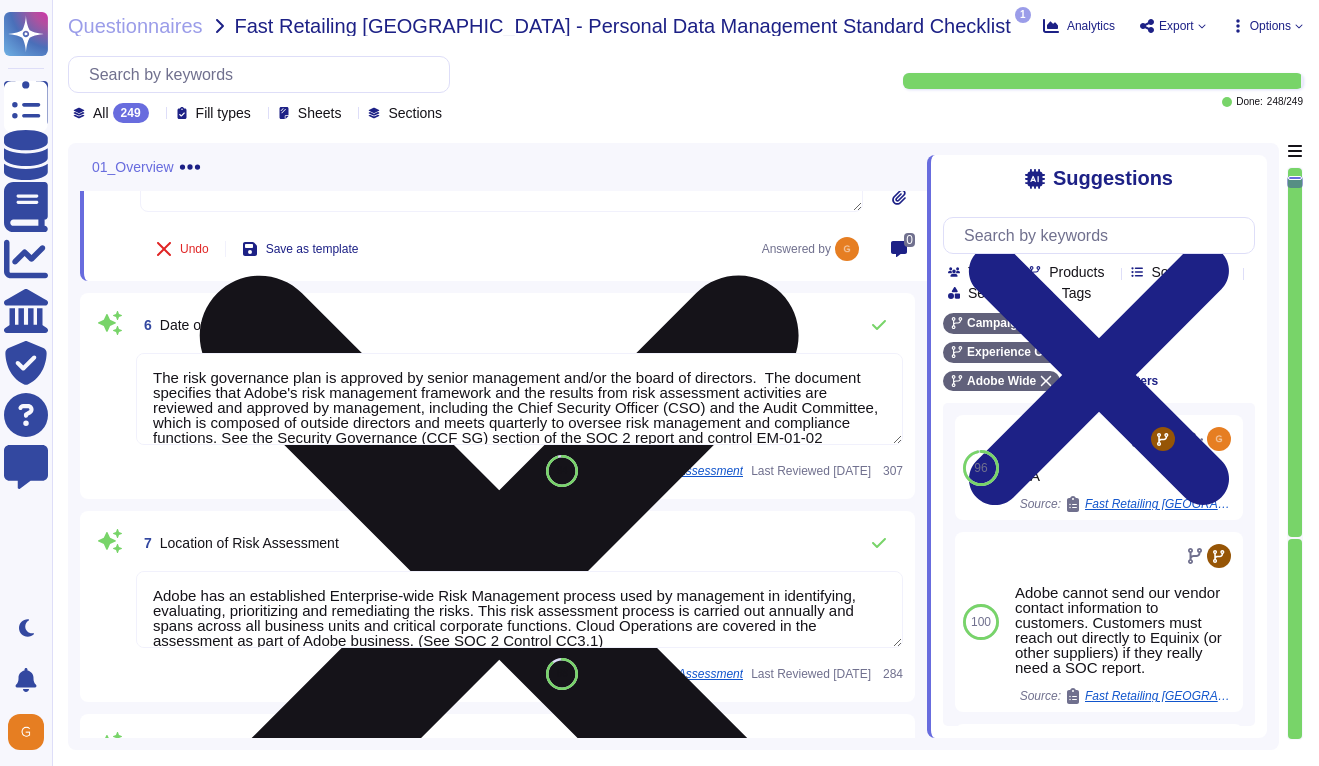 type on "Adobe maintains ISO 27001 certification. Adobe's third-party assurances are available on the Trust Center: [URL][DOMAIN_NAME]" 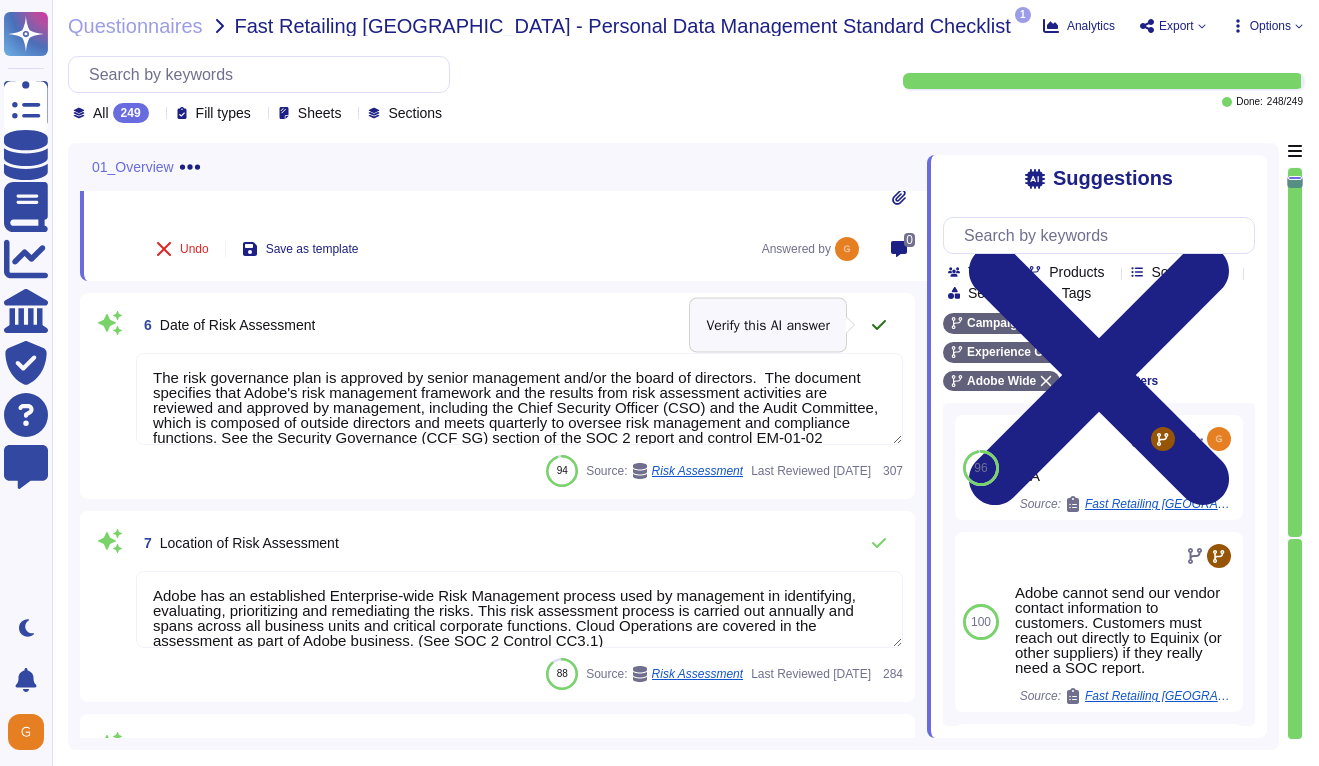 click 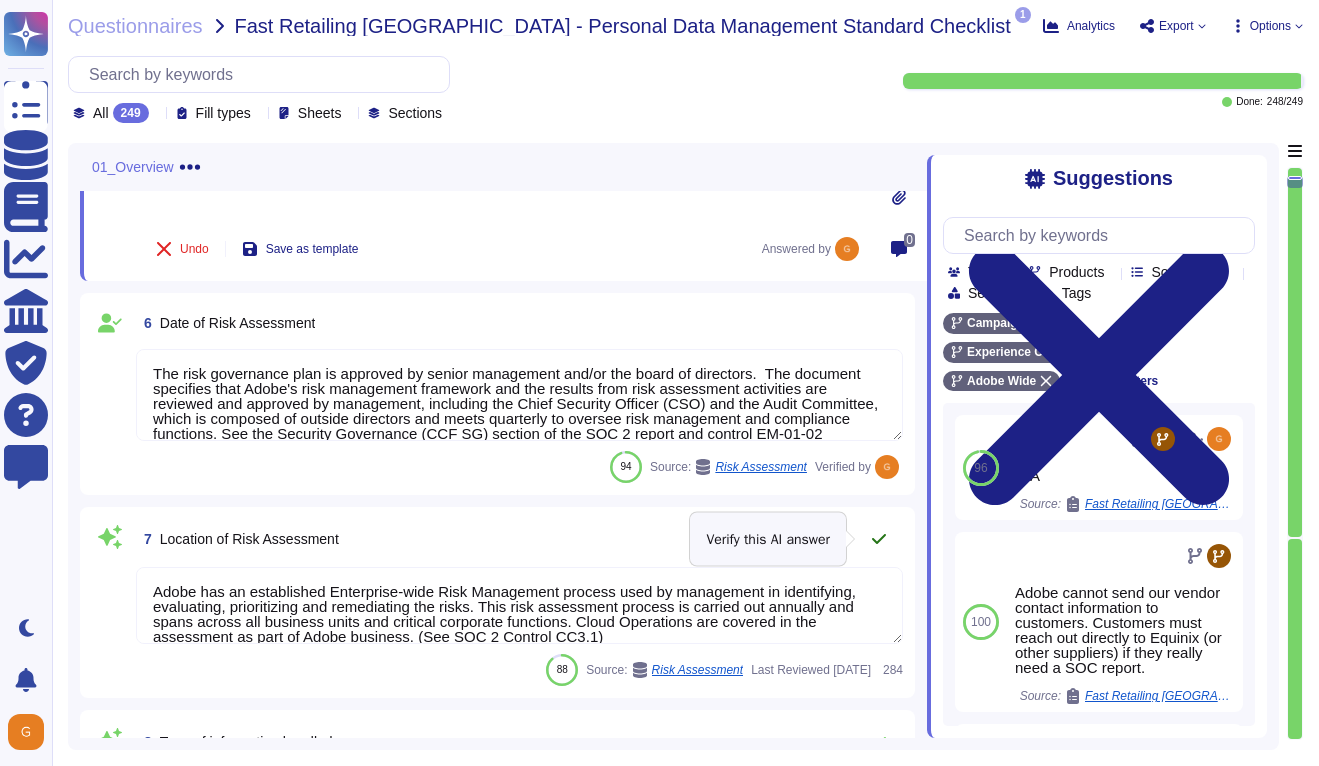 click 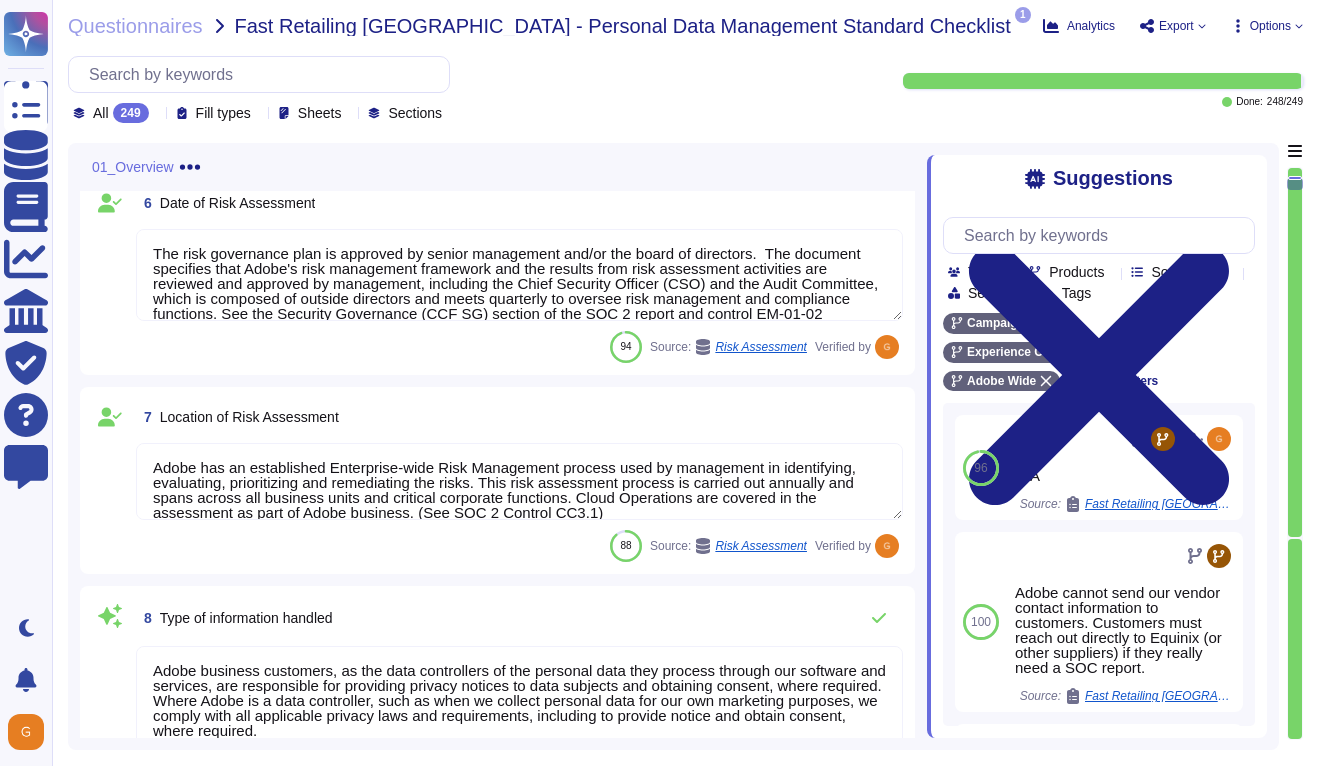 type on "Listing of standards, certifications and/or regulations that Adobe products and services complied with, can be found in Compliance List section of Adobe Trust Center website: [URL][DOMAIN_NAME]. Potential or current customers can also reach out to the respective sales representative to obtain more information." 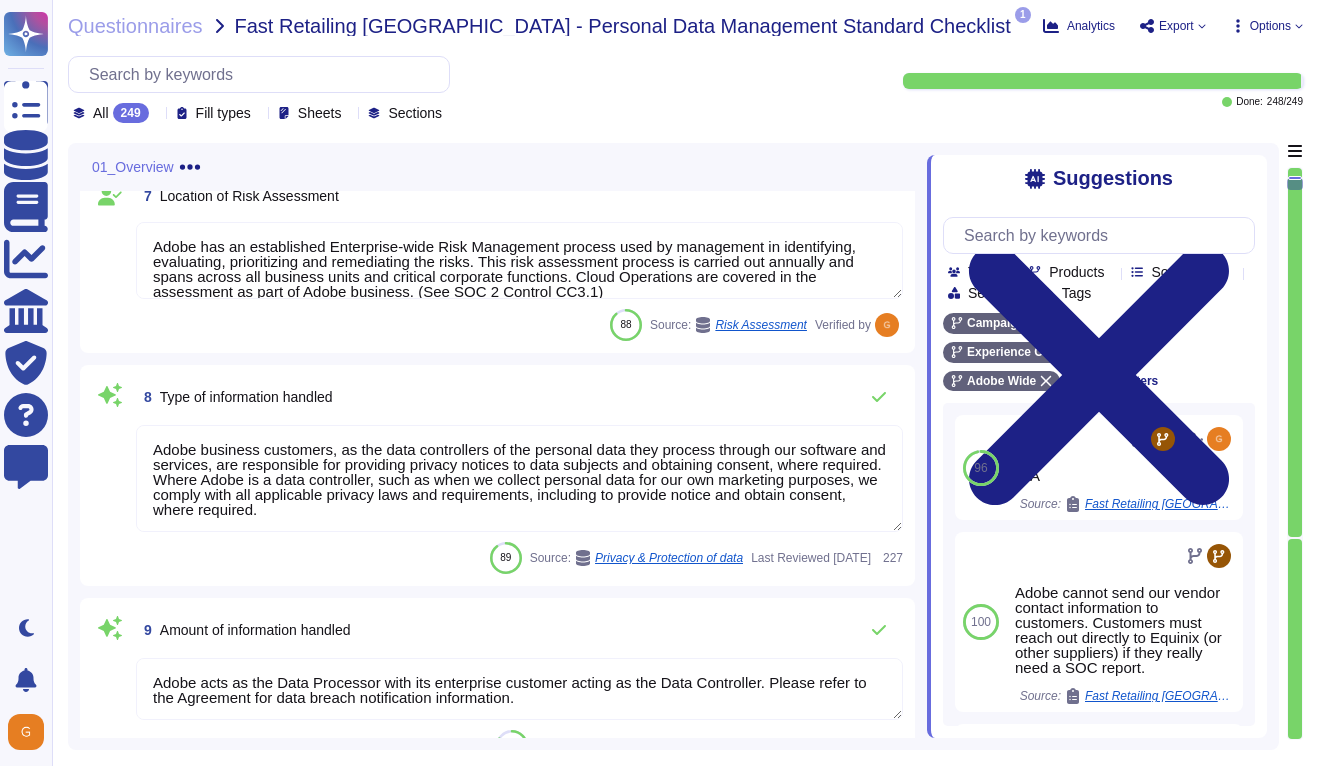 type on "Adobe does not access User Generated Content (UGC) as part of its normal business operations and Adobe employees do not have access to UGC which is stored in an encrypted state. Adobe only accesses those files when required to by law or requested by the customer." 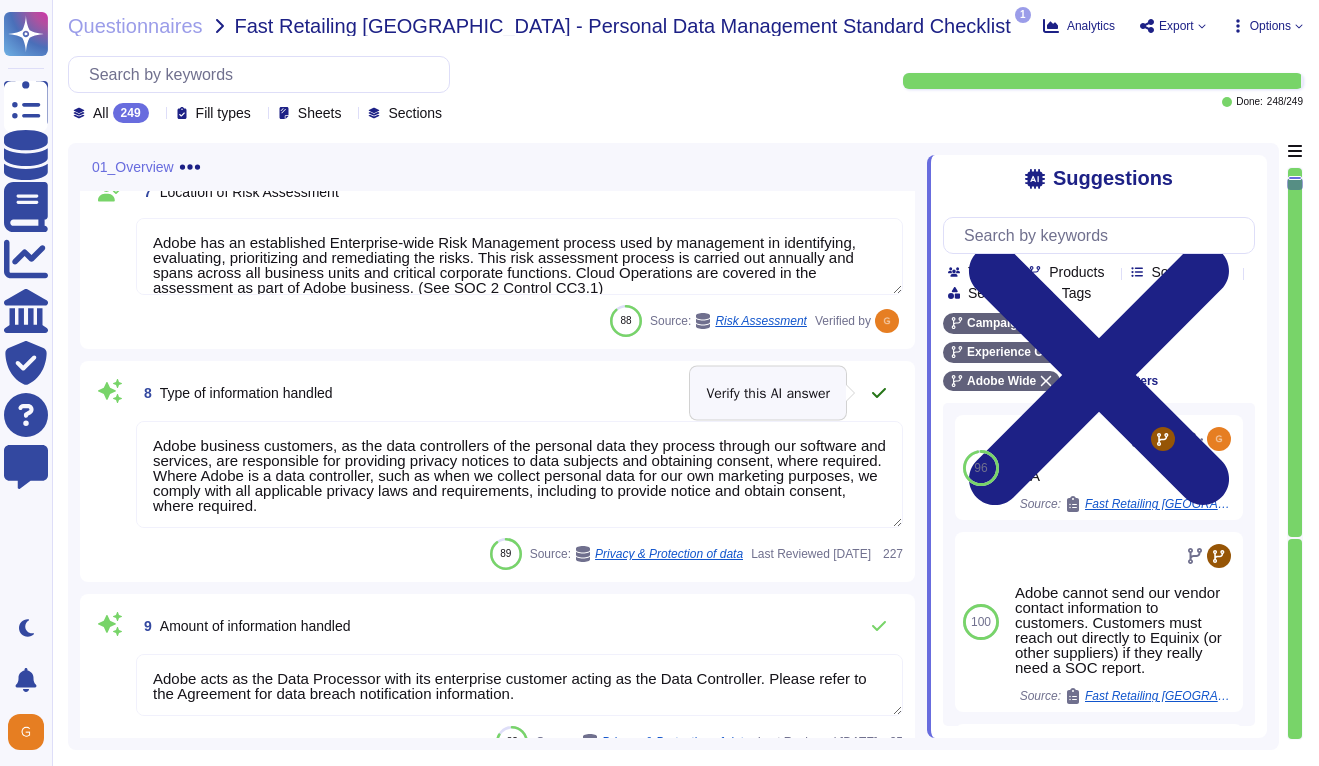 click 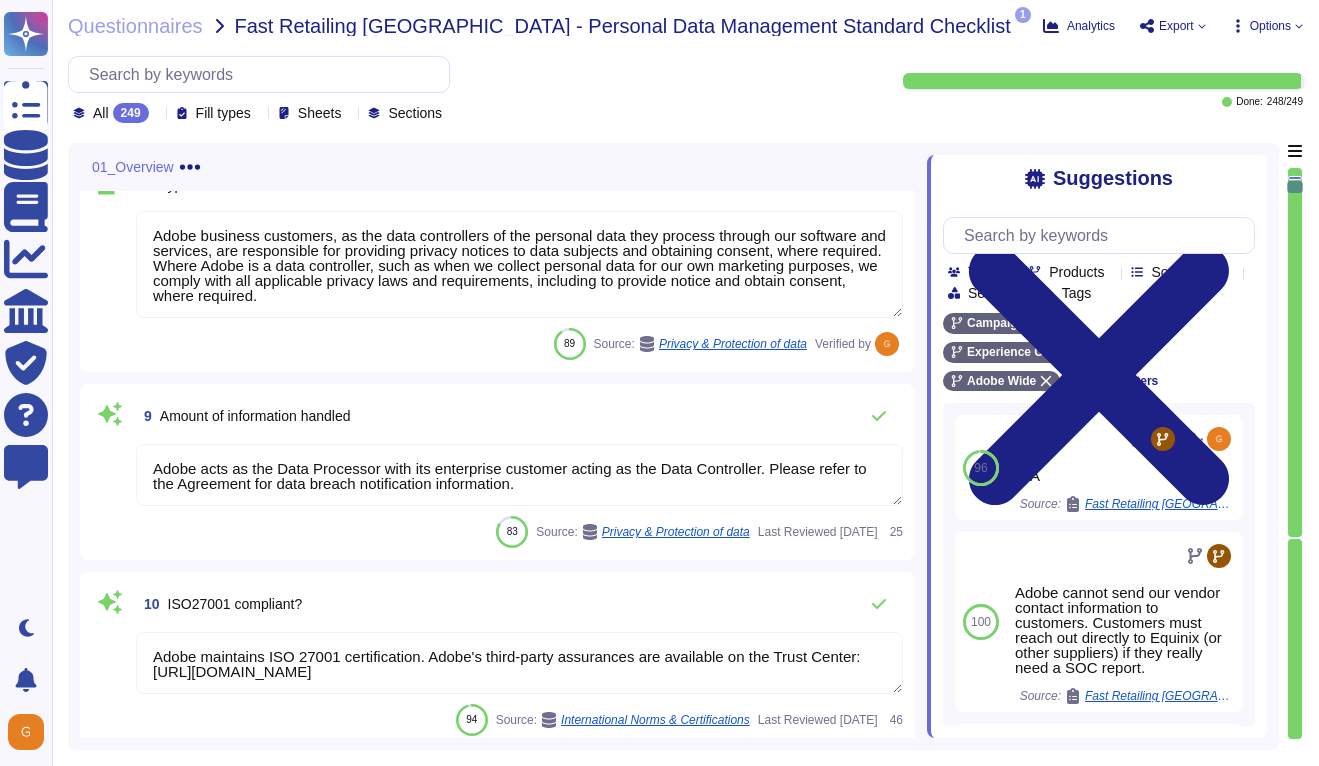 scroll, scrollTop: 1511, scrollLeft: 0, axis: vertical 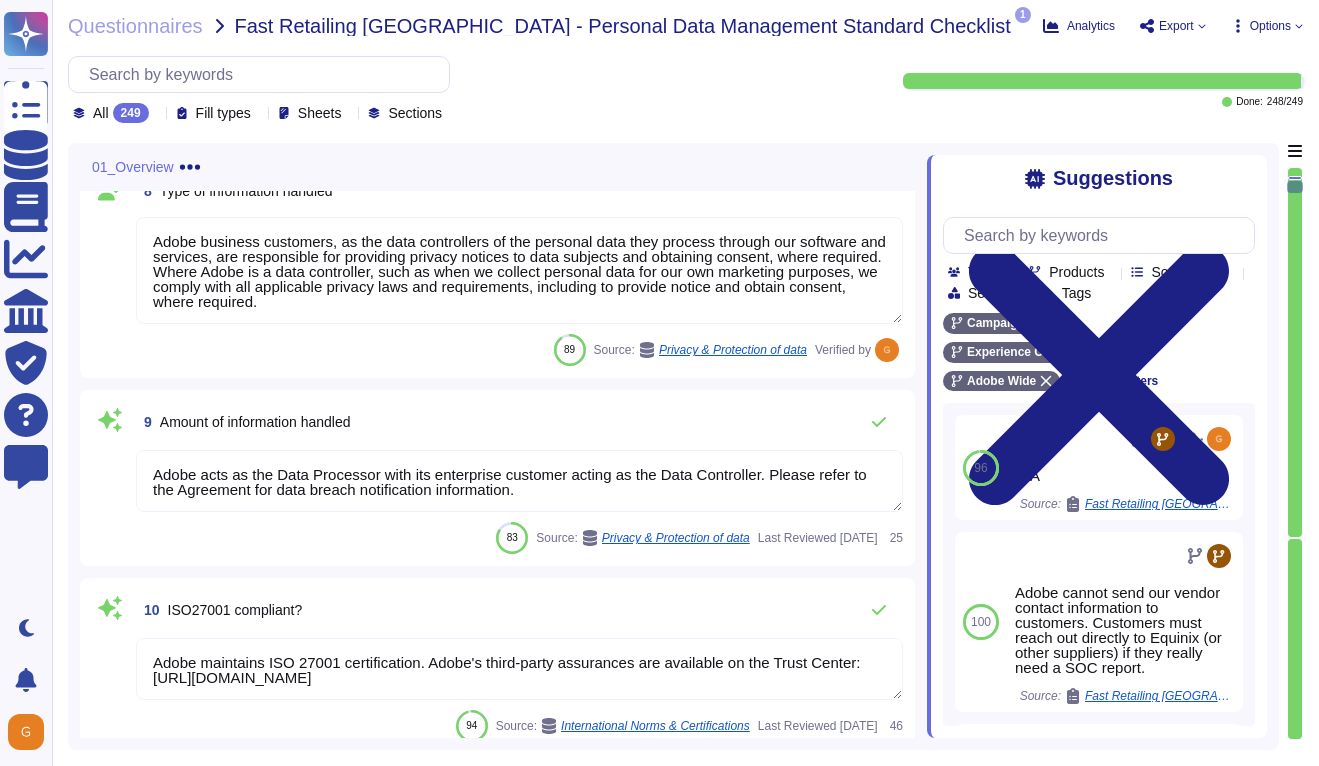 click on "Adobe acts as the Data Processor with its enterprise customer acting as the Data Controller. Please refer to the Agreement for data breach notification information." at bounding box center (519, 481) 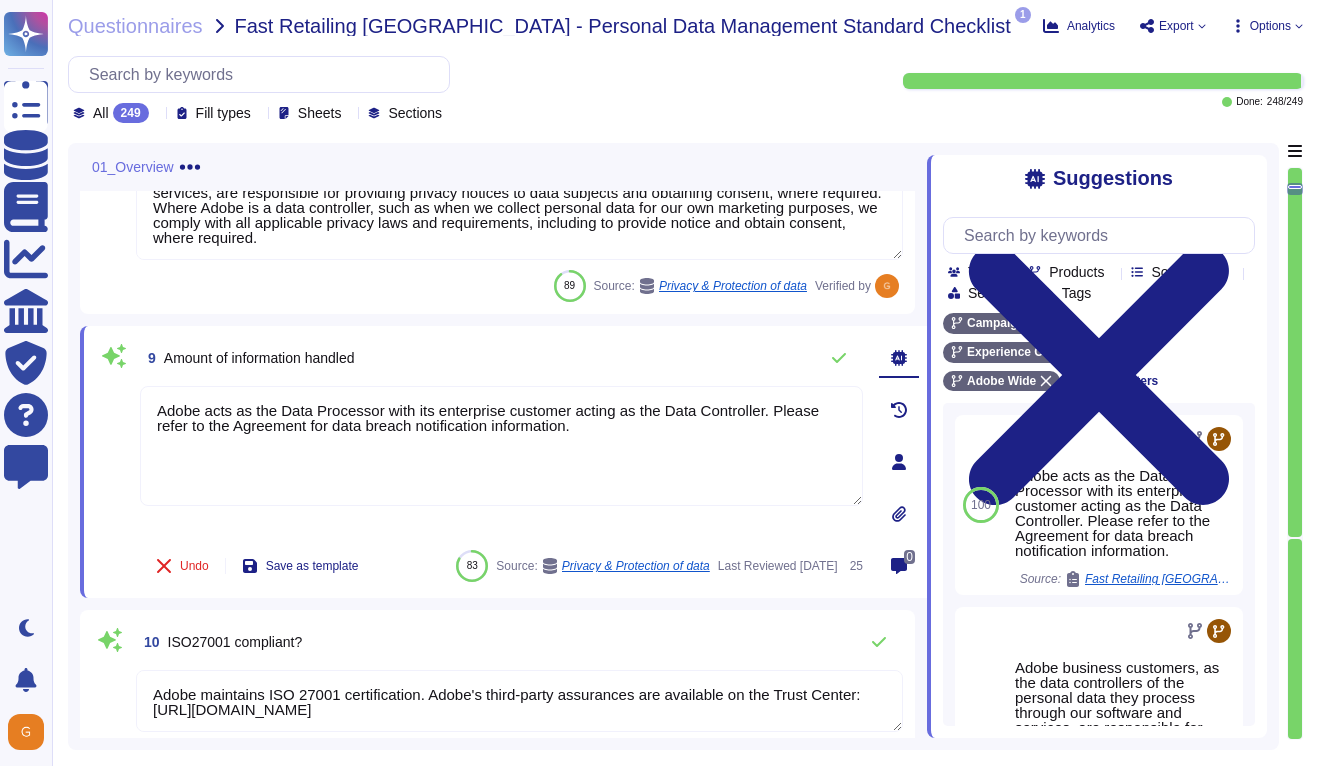 drag, startPoint x: 592, startPoint y: 427, endPoint x: 105, endPoint y: 402, distance: 487.64127 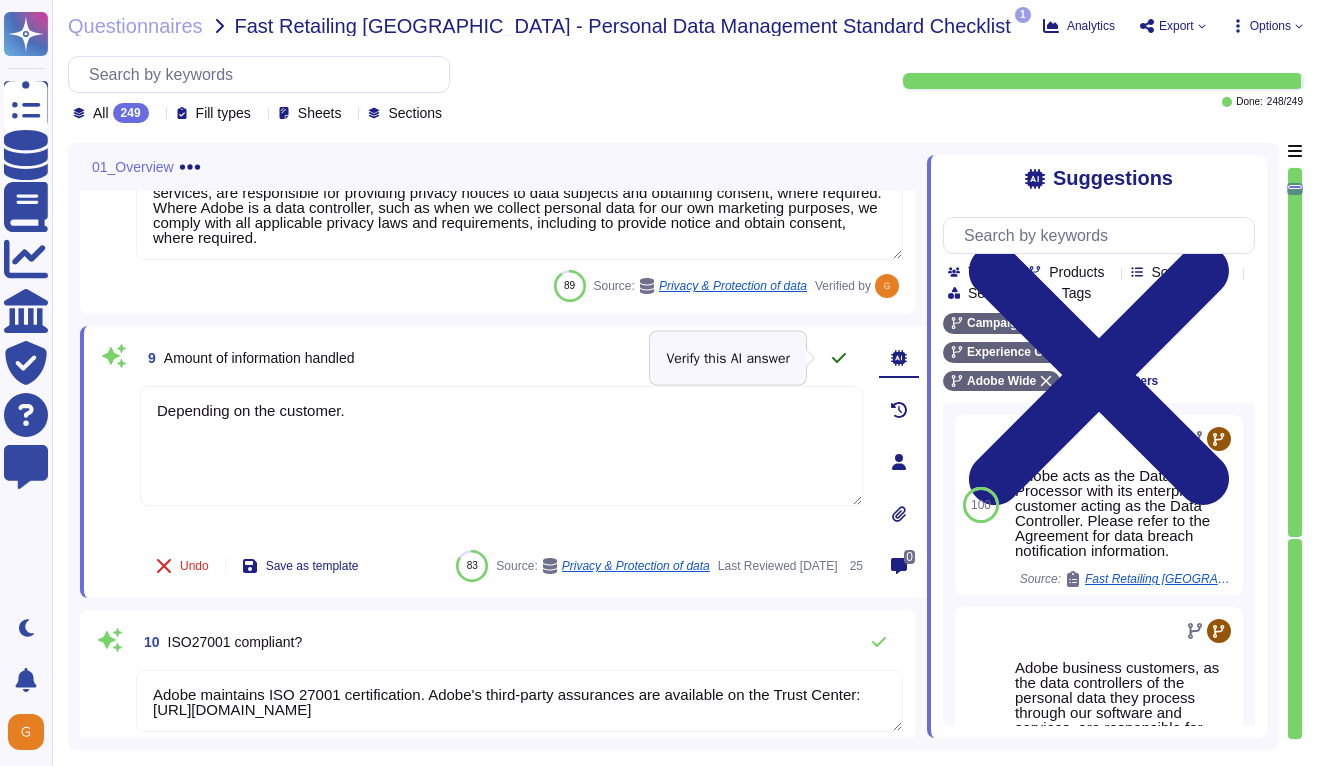 type on "Depending on the customer." 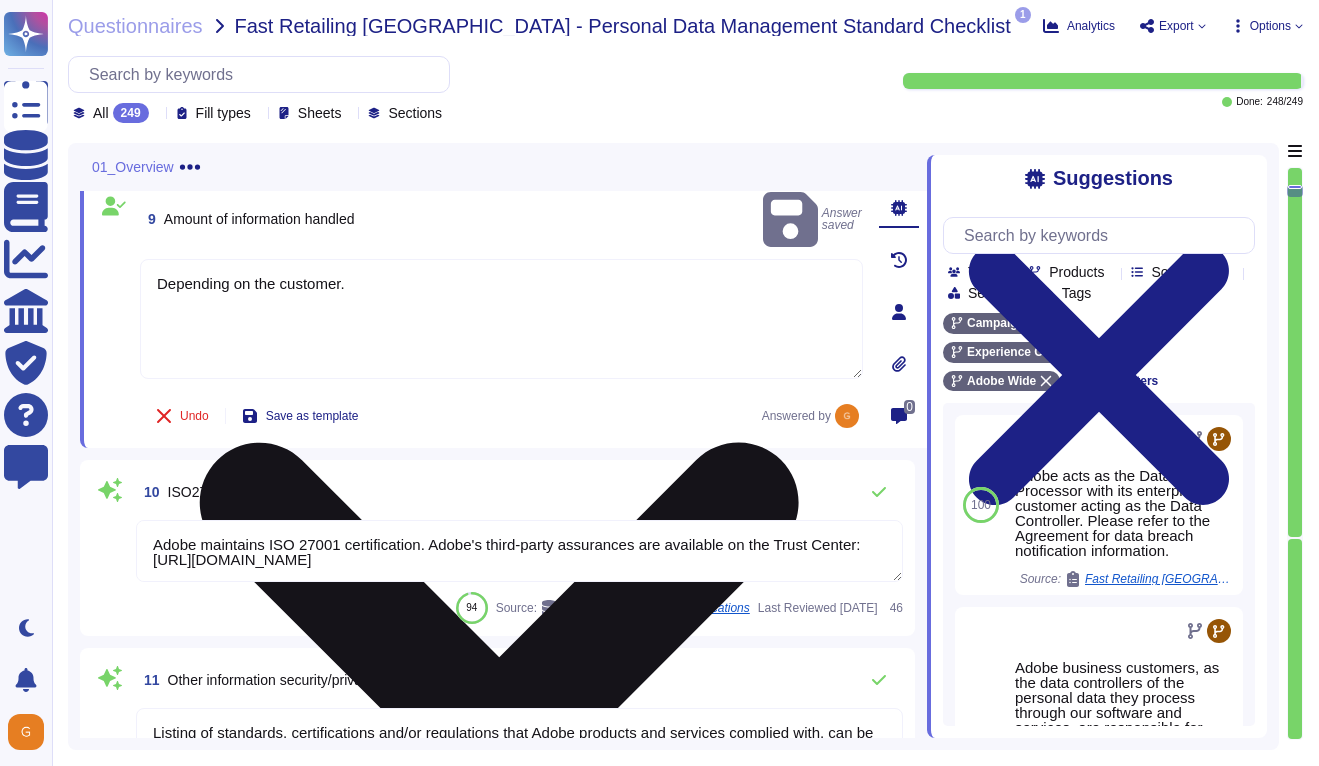 type on "The Adobe Privacy Policy describes the privacy practices in Adobe’s product, services and anywhere where we collect, process, or store personal information.  For more details, refer to the privacy policy on Adobe's Privacy Center:  [URL][DOMAIN_NAME]
Additional information specific to enterprise contracts is also available at: [URL][DOMAIN_NAME]" 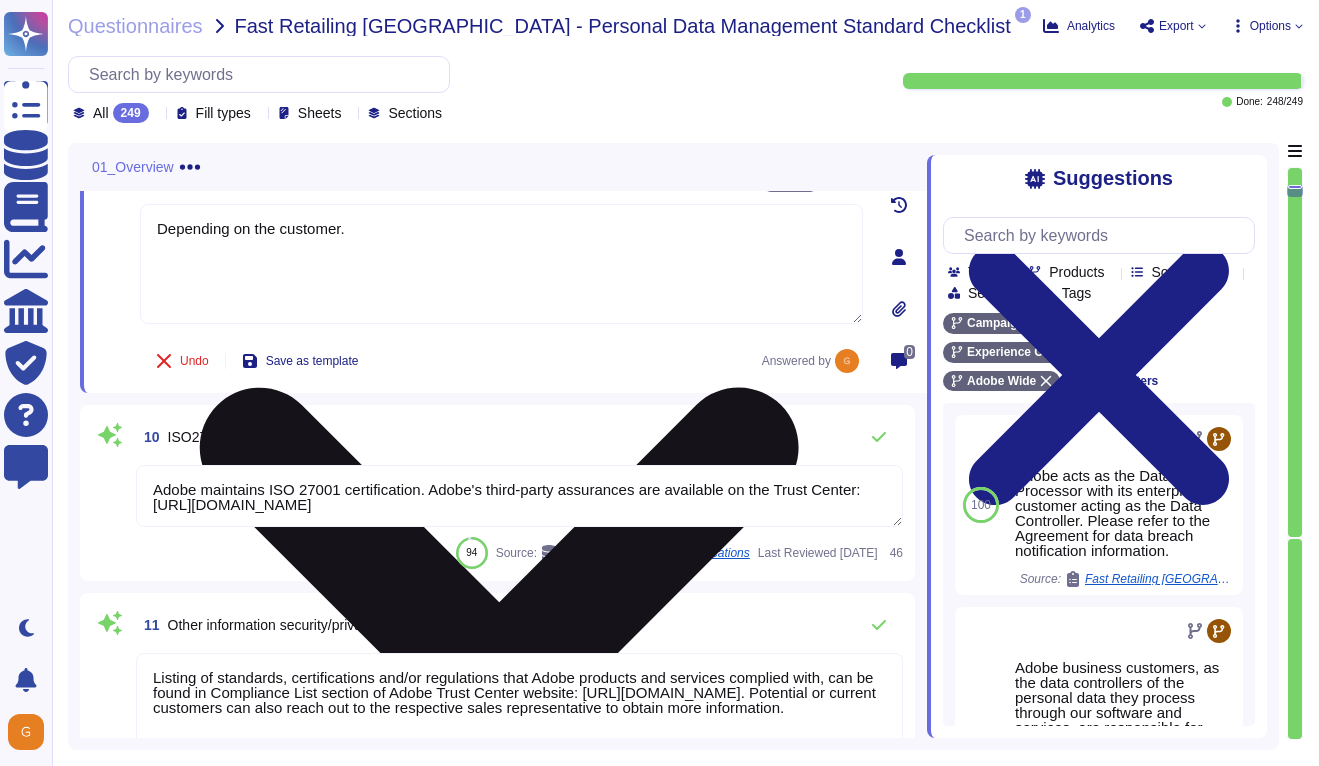 scroll, scrollTop: 1722, scrollLeft: 0, axis: vertical 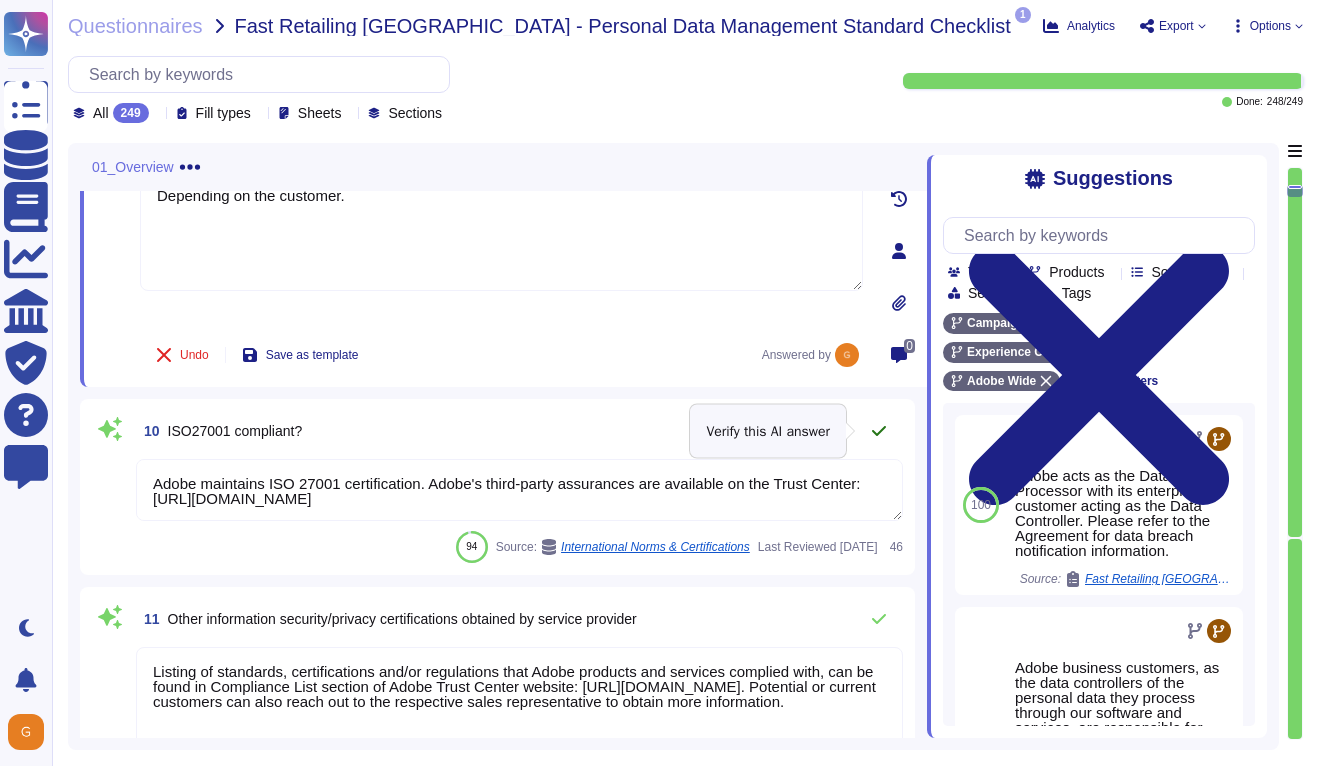 click 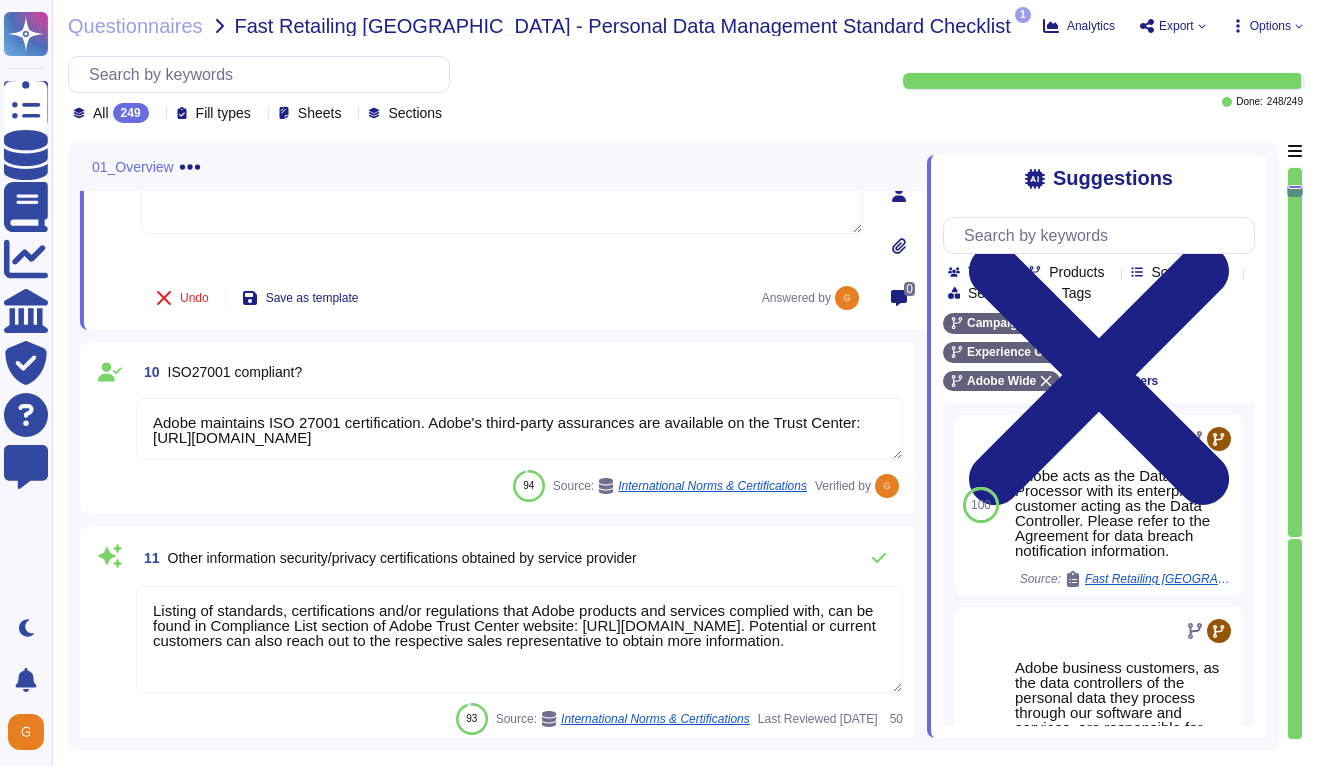 scroll, scrollTop: 1804, scrollLeft: 0, axis: vertical 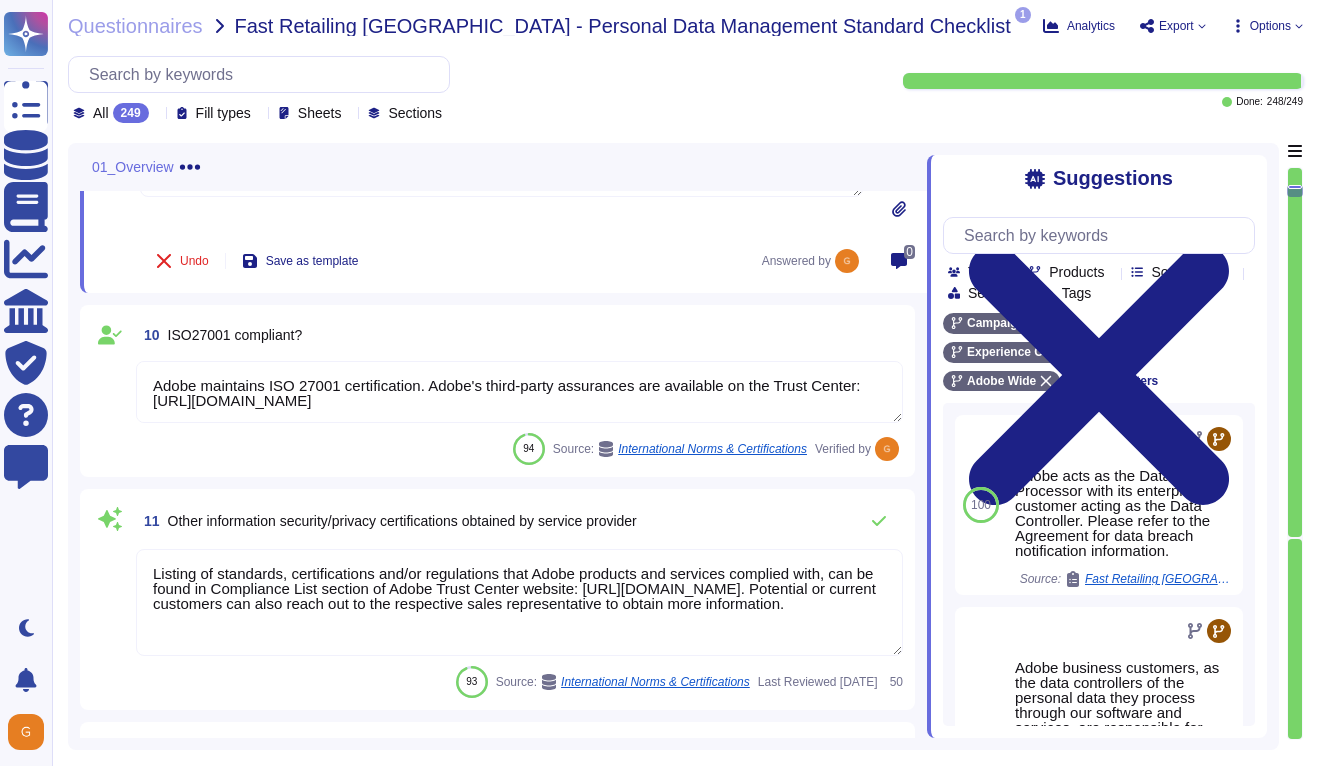 type on "Data Classification & Handling Standard: The Data Classification and Handling Standard establishes that all data collected, processed, transmitted, stored, or destroyed by or on behalf of Adobe must be classified and then protected in accordance with its designated classification. Electronic Communications Policy: This policy describes the requirements for accessing, creating, using, storing, transmitting, or disclosing electronic information using any existing or future Adobe Communication Systems. This Policy also describes the circumstances under which Adobe may access or monitor Adobe Communication Systems for such information. eWaste Disposal Standard: The eWaste Disposal Standard defines the specific rules related to the reuse or disposal of electronic storage media that store Internal, Confidential, and Restricted data, as defined in the Data Classification and Handling Standard, stored on electronic storage media must be protected according to its classification. Information Systems Asset Inventory..." 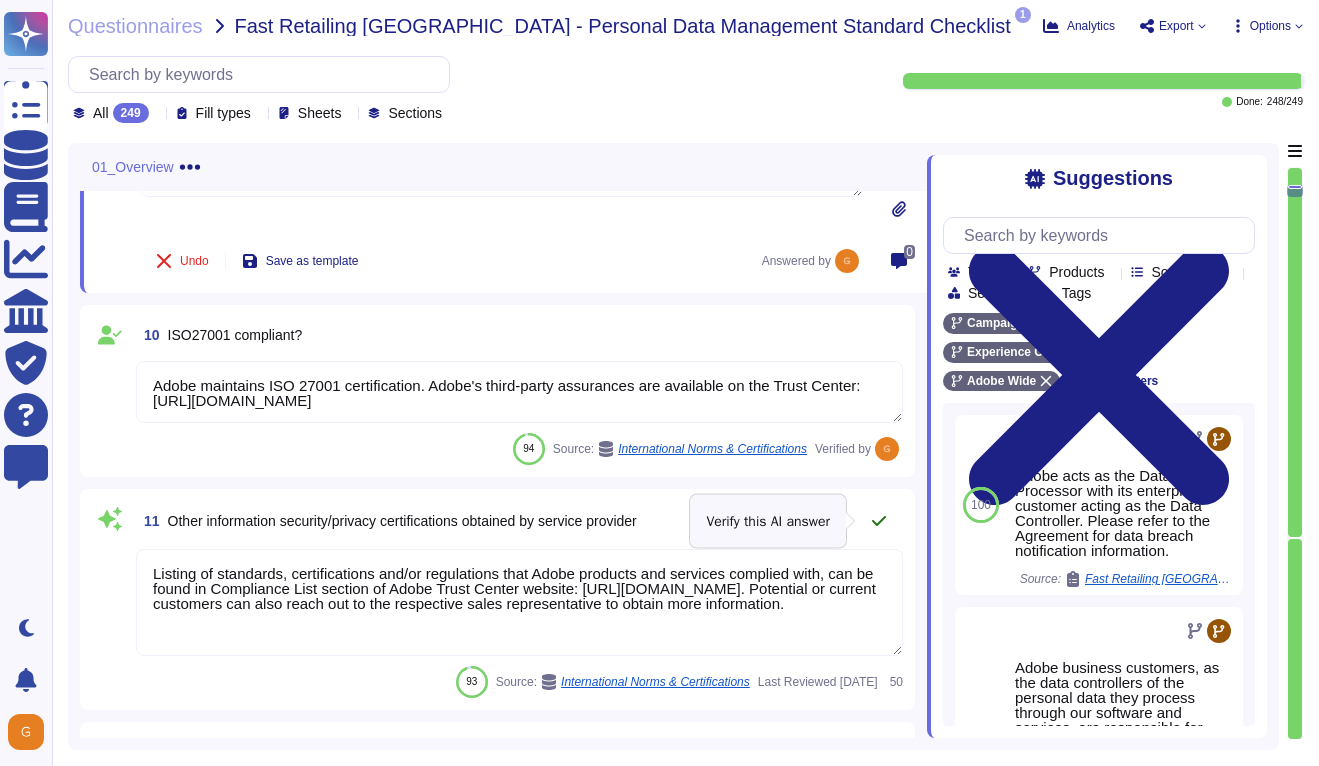 click 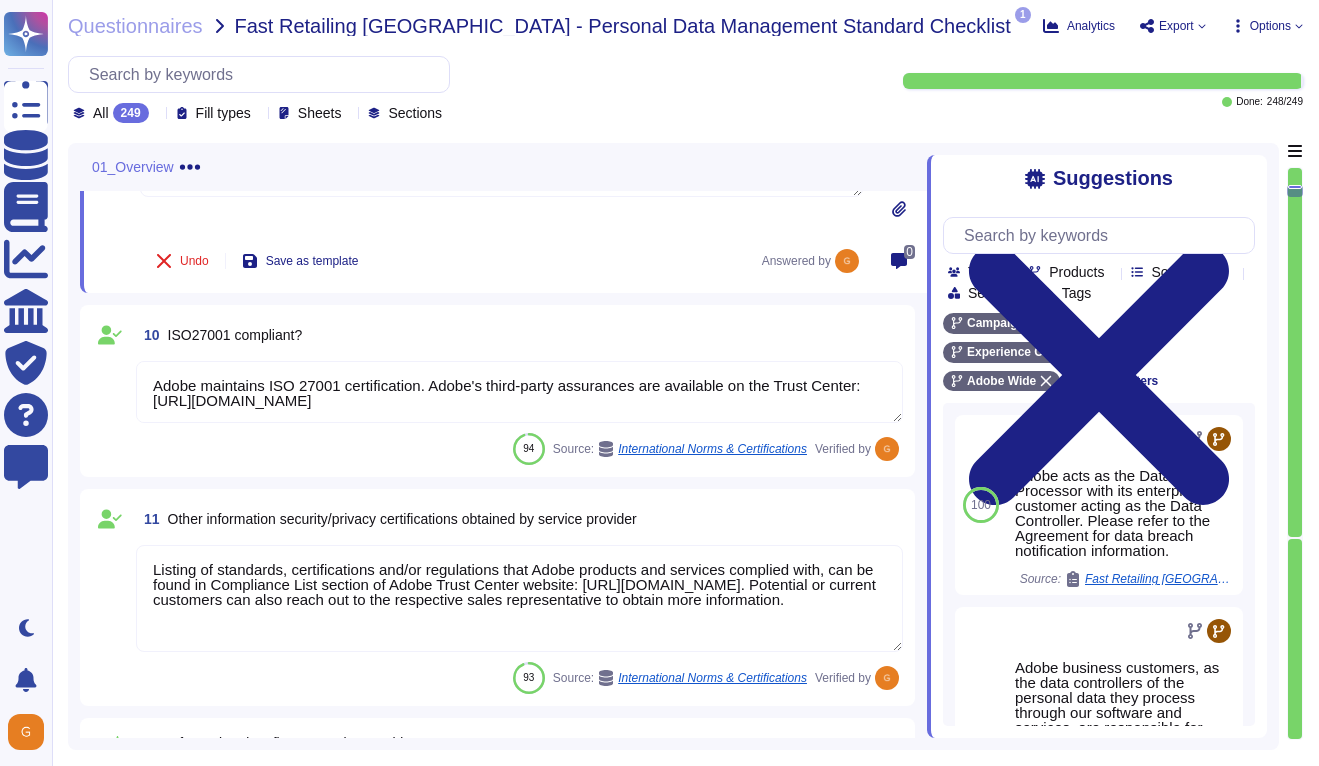 scroll, scrollTop: 0, scrollLeft: 0, axis: both 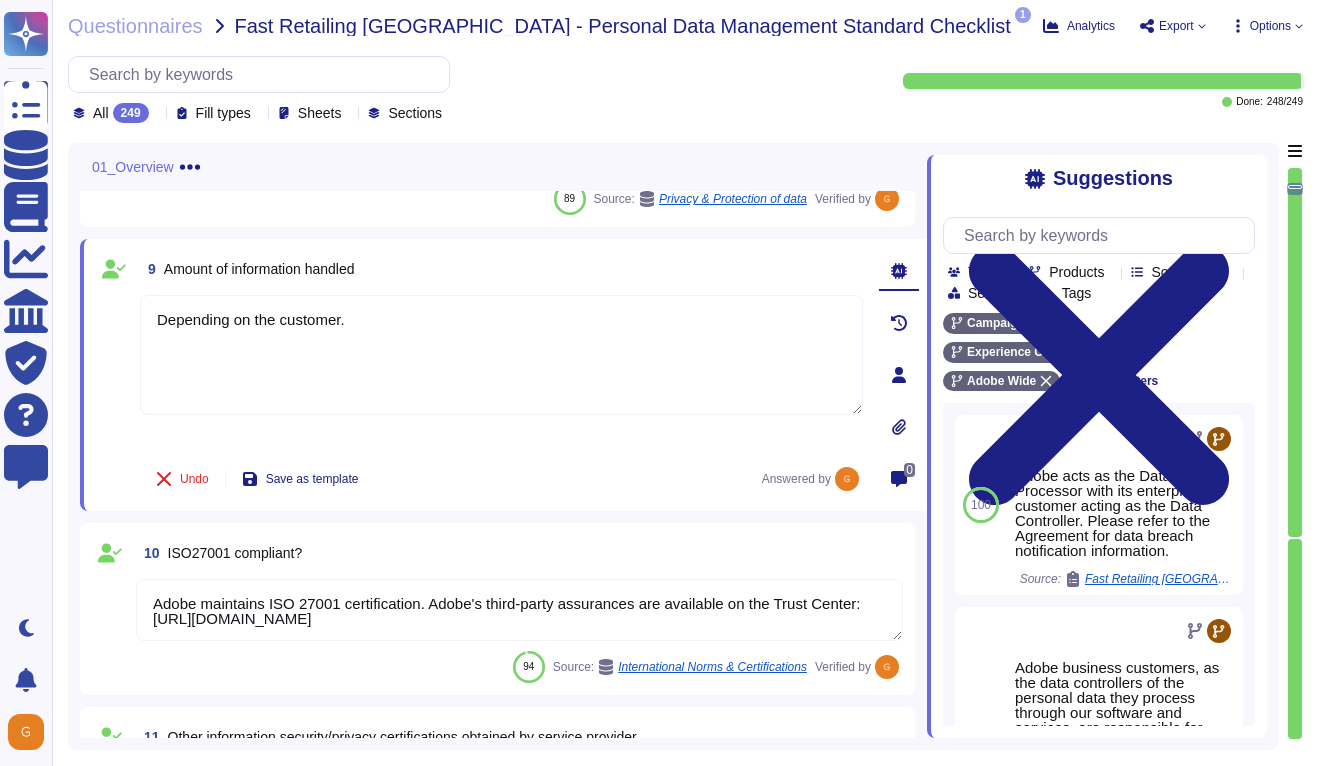 type on "The risk governance plan is approved by senior management and/or the board of directors. ​ The document specifies that Adobe's risk management framework and the results from risk assessment activities are reviewed and approved by management, including the Chief Security Officer (CSO) and the Audit Committee, which is composed of outside directors and meets quarterly to oversee risk management and compliance functions. ​See the Security Governance (CCF SG) section of the SOC 2 report and control EM-01-02" 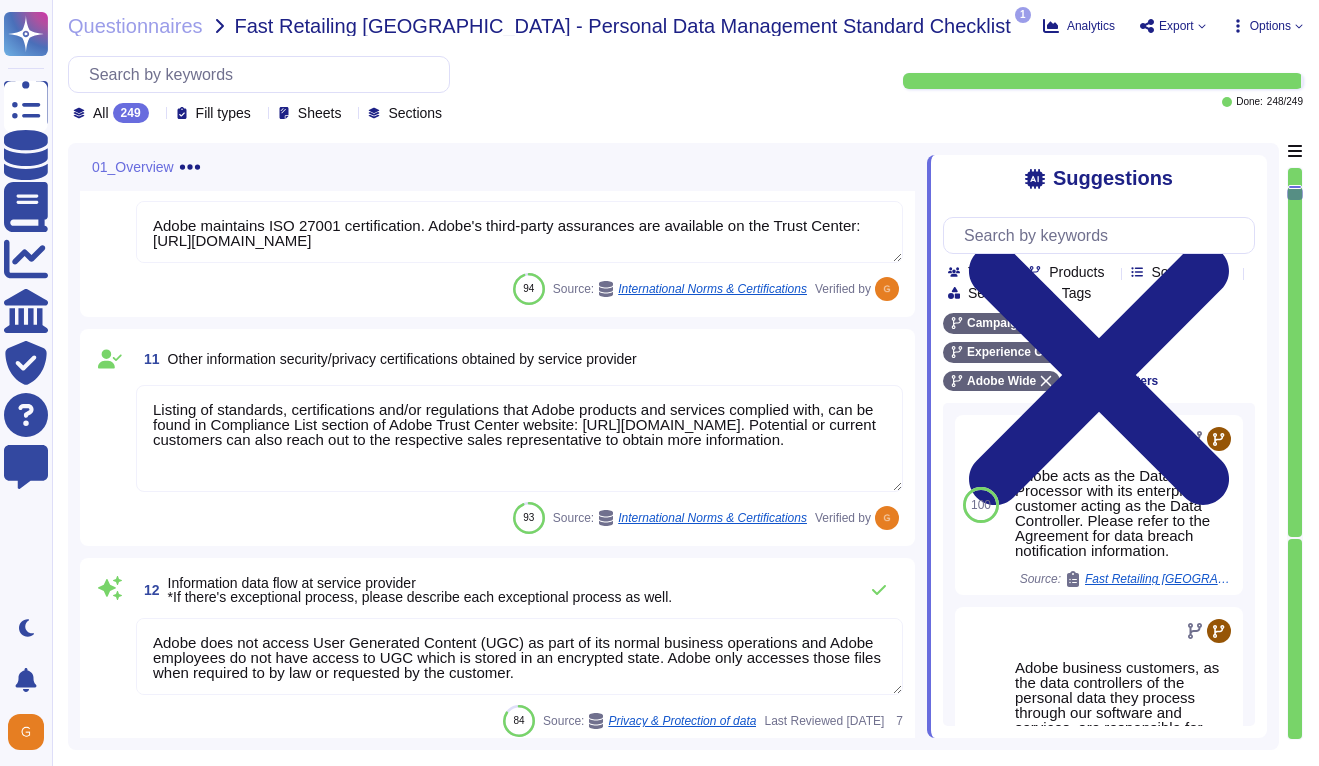 type on "Data Classification & Handling Standard: The Data Classification and Handling Standard establishes that all data collected, processed, transmitted, stored, or destroyed by or on behalf of Adobe must be classified and then protected in accordance with its designated classification. Electronic Communications Policy: This policy describes the requirements for accessing, creating, using, storing, transmitting, or disclosing electronic information using any existing or future Adobe Communication Systems. This Policy also describes the circumstances under which Adobe may access or monitor Adobe Communication Systems for such information. eWaste Disposal Standard: The eWaste Disposal Standard defines the specific rules related to the reuse or disposal of electronic storage media that store Internal, Confidential, and Restricted data, as defined in the Data Classification and Handling Standard, stored on electronic storage media must be protected according to its classification. Information Systems Asset Inventory..." 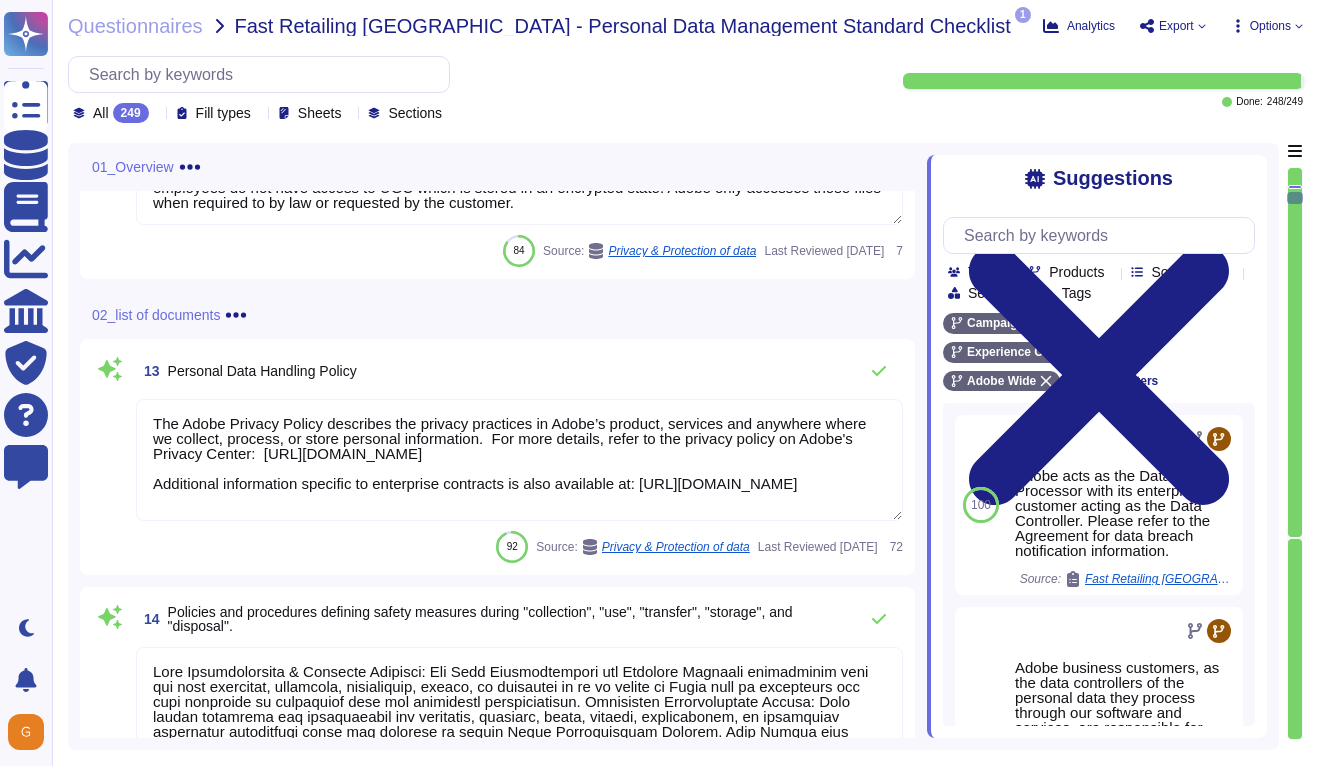type on "Yes" 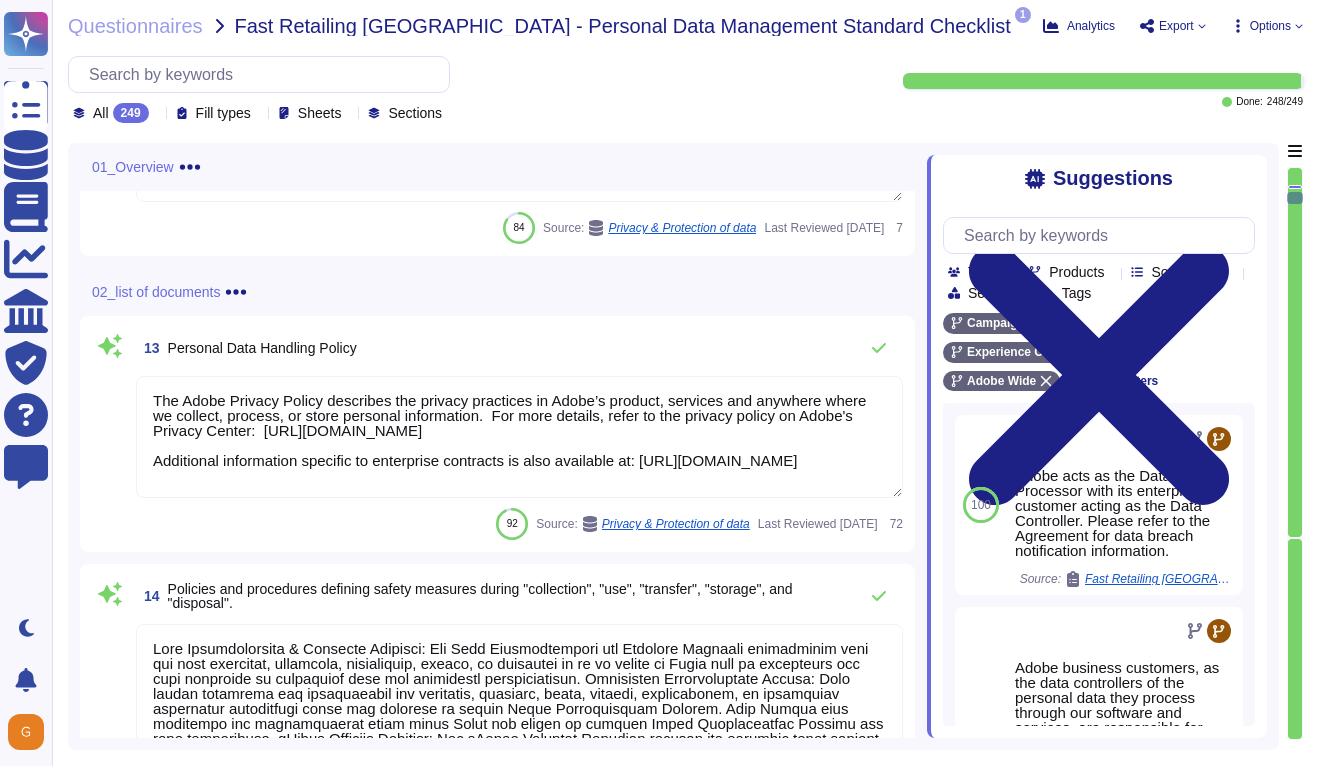 click on "The Adobe Privacy Policy describes the privacy practices in Adobe’s product, services and anywhere where we collect, process, or store personal information.  For more details, refer to the privacy policy on Adobe's Privacy Center:  [URL][DOMAIN_NAME]
Additional information specific to enterprise contracts is also available at: [URL][DOMAIN_NAME]" at bounding box center (519, 437) 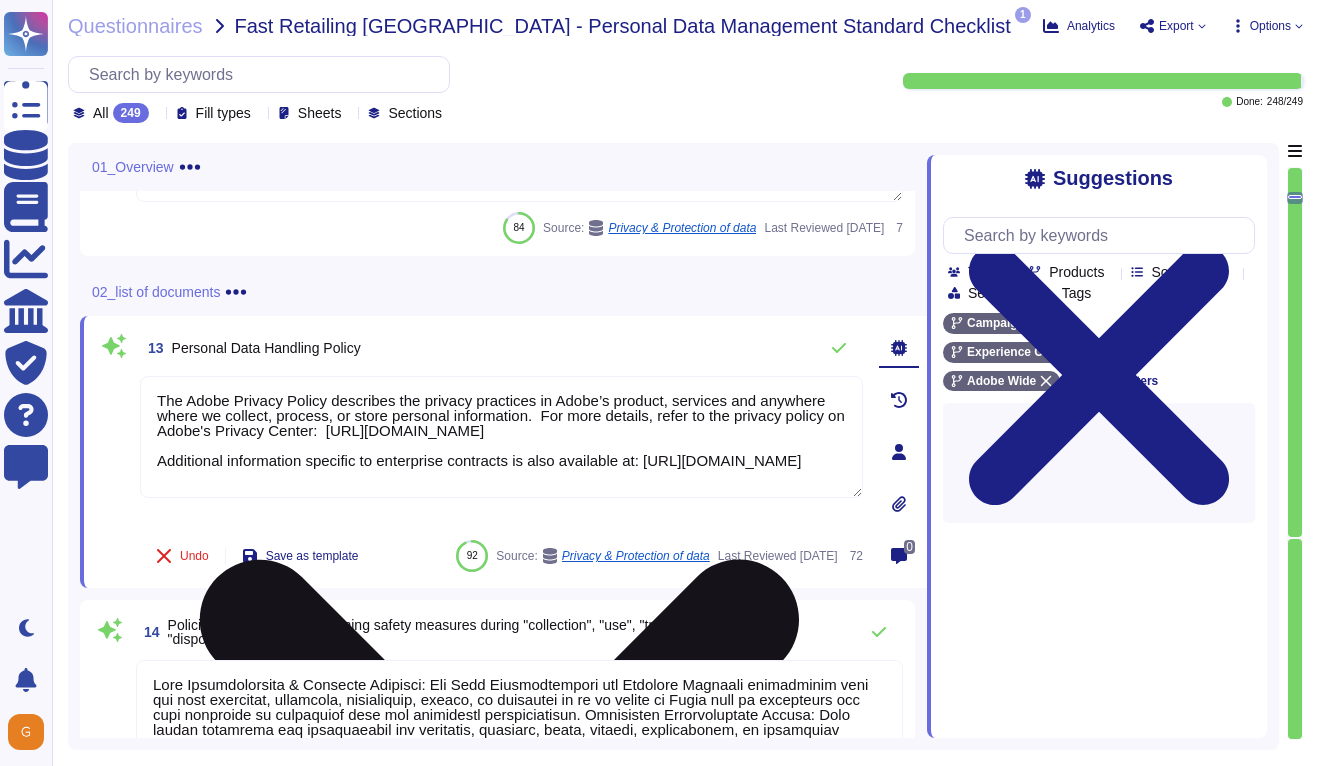 click on "The Adobe Privacy Policy describes the privacy practices in Adobe’s product, services and anywhere where we collect, process, or store personal information.  For more details, refer to the privacy policy on Adobe's Privacy Center:  [URL][DOMAIN_NAME]
Additional information specific to enterprise contracts is also available at: [URL][DOMAIN_NAME]" at bounding box center [501, 437] 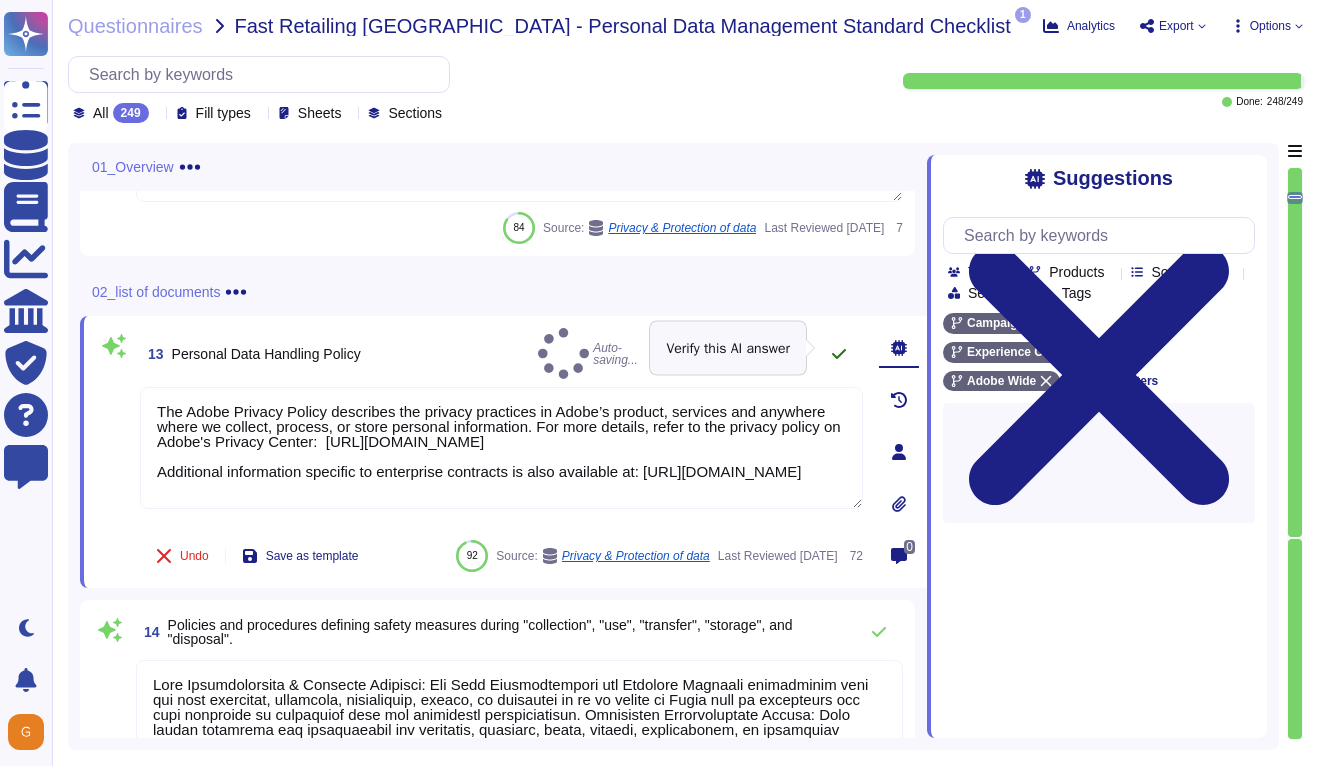 click 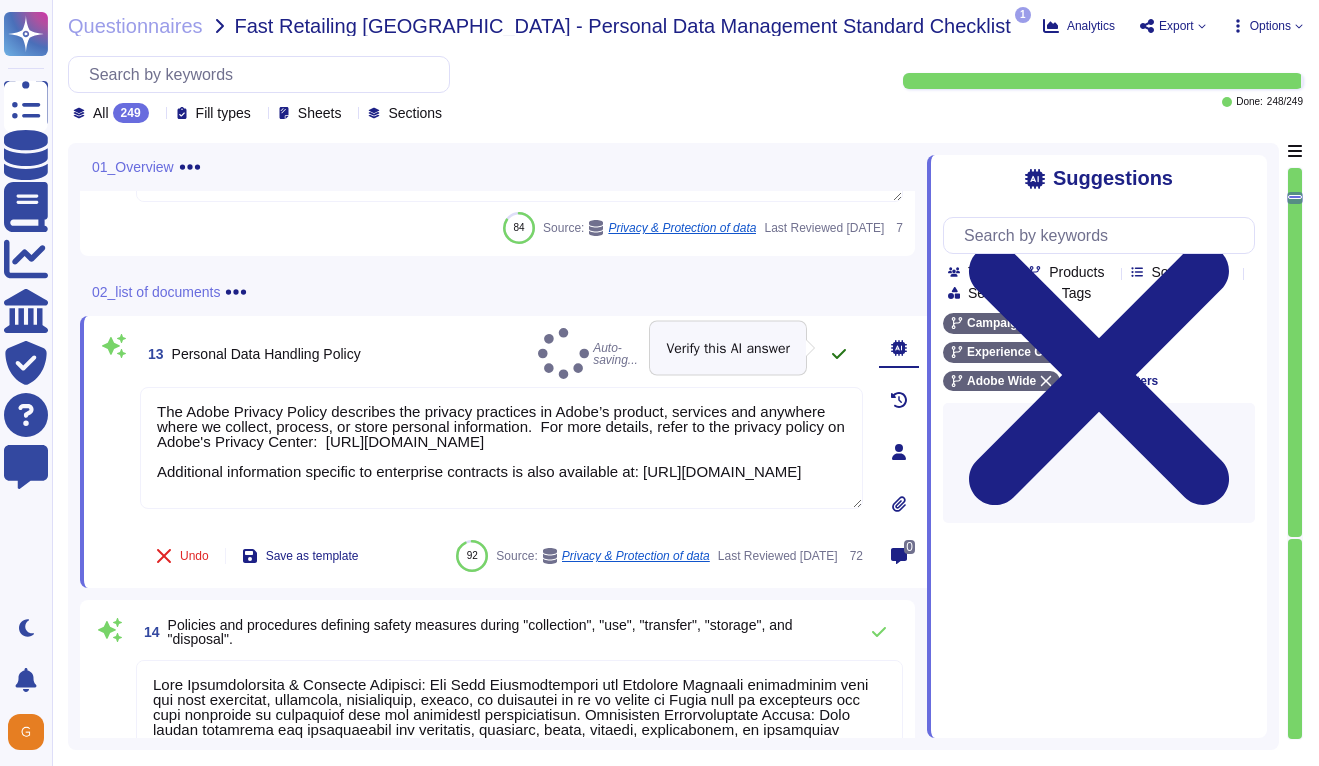 type on "The Adobe Privacy Policy describes the privacy practices in Adobe’s product, services and anywhere where we collect, process, or store personal information. For more details, refer to the privacy policy on Adobe's Privacy Center:  [URL][DOMAIN_NAME]
Additional information specific to enterprise contracts is also available at: [URL][DOMAIN_NAME]" 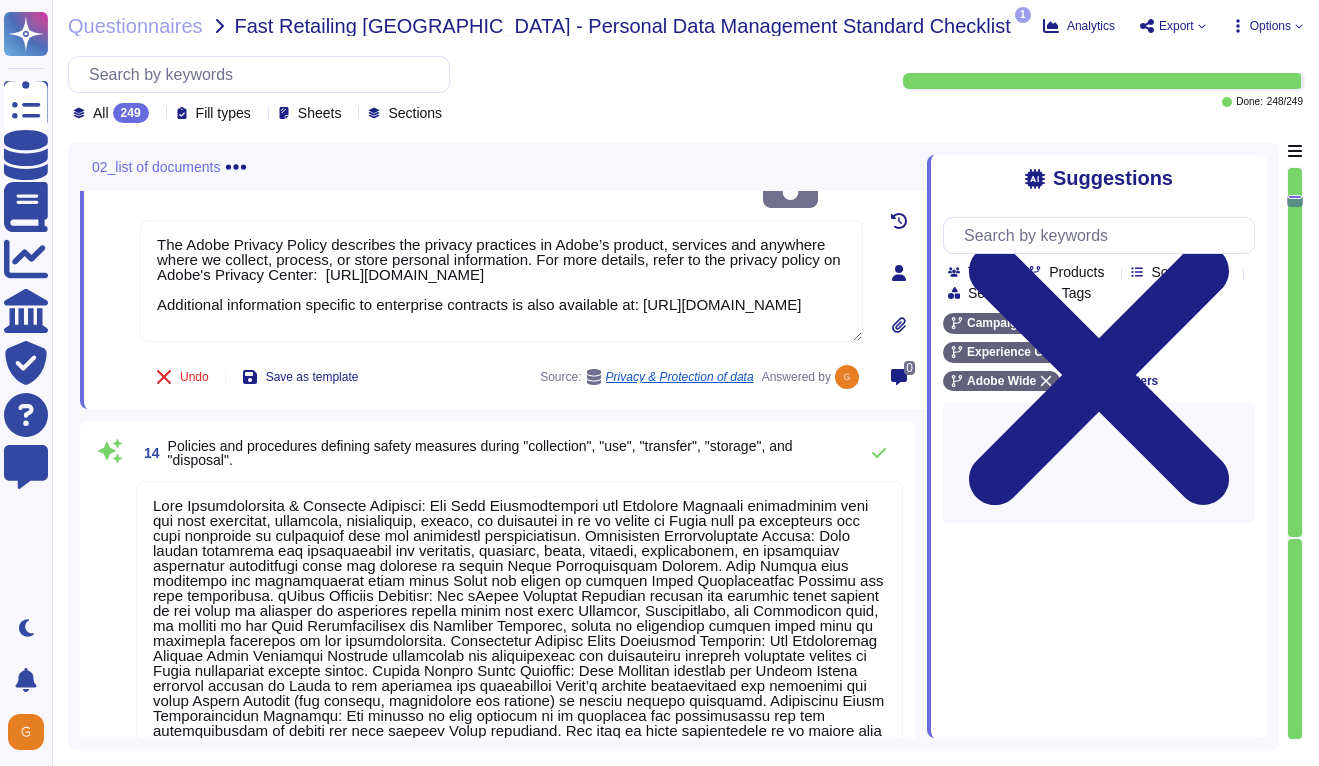 type on "Adobe believes that security and privacy are essential elements of consumer trust and we are committed to taking steps when we detect events or are notified of events that could put personal data at risk. If a breach occurs with an Adobe product or service, either as reported to us by third parties or discovered by Adobe, the Adobe incident response team works with Adobe development teams to identify, mitigate, and resolve the issue as quickly as possible, and to notify affected individuals and/or regulators pursuant to relevant laws and regulations. For more information, please visit Adobe’s Trust Center at: [URL][DOMAIN_NAME]" 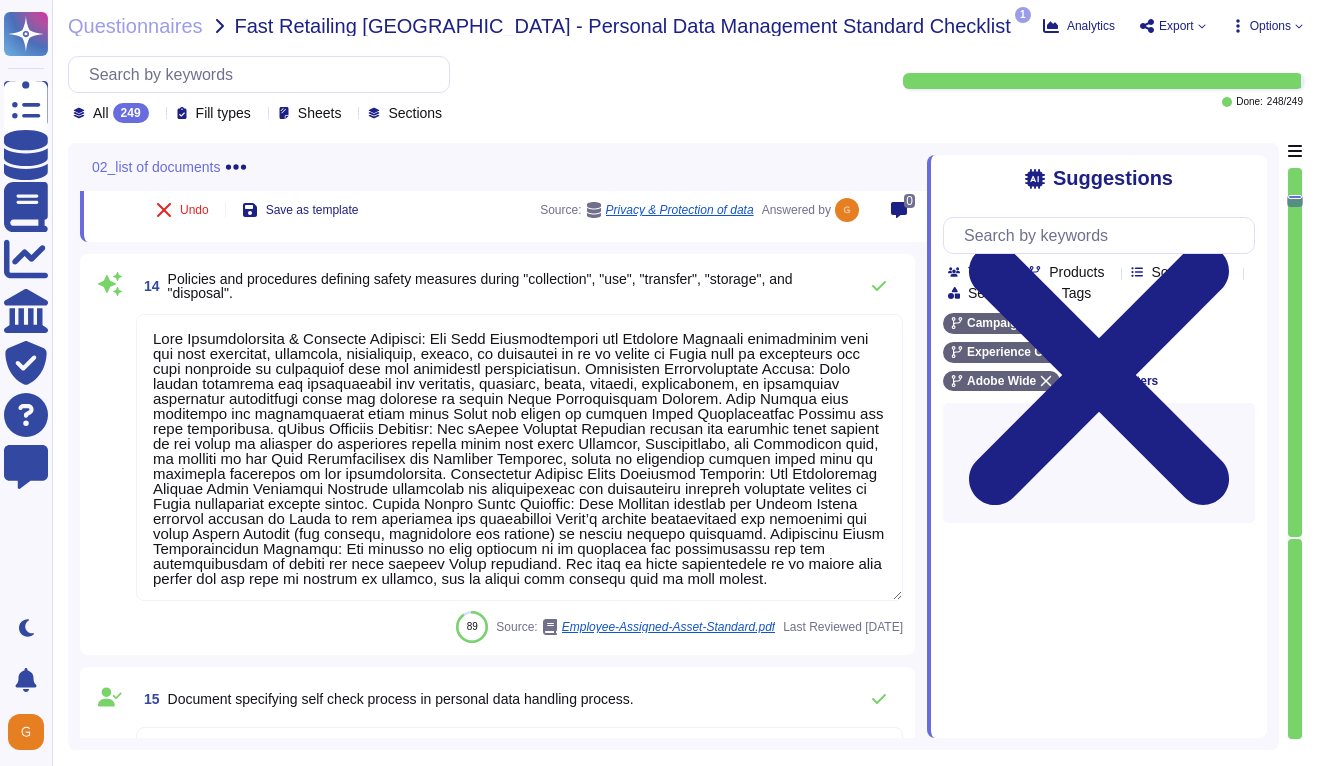 scroll, scrollTop: 2763, scrollLeft: 0, axis: vertical 